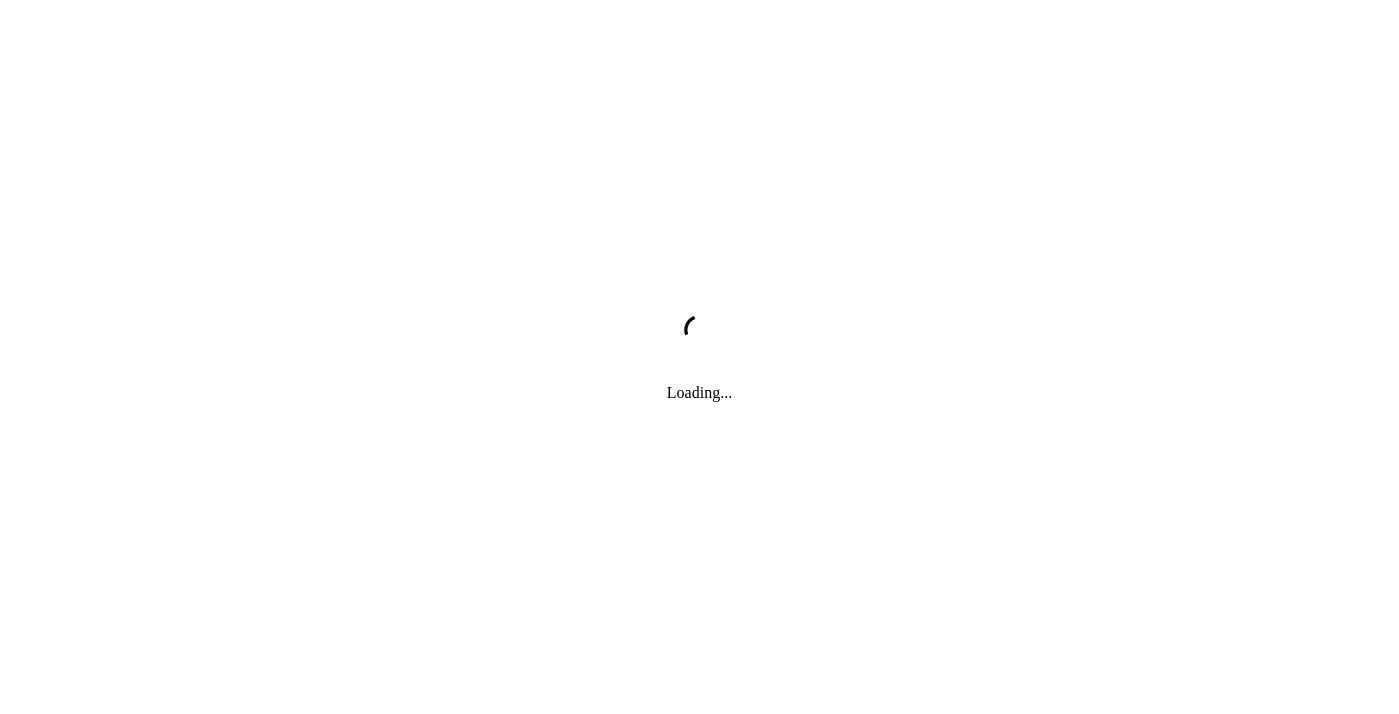scroll, scrollTop: 0, scrollLeft: 0, axis: both 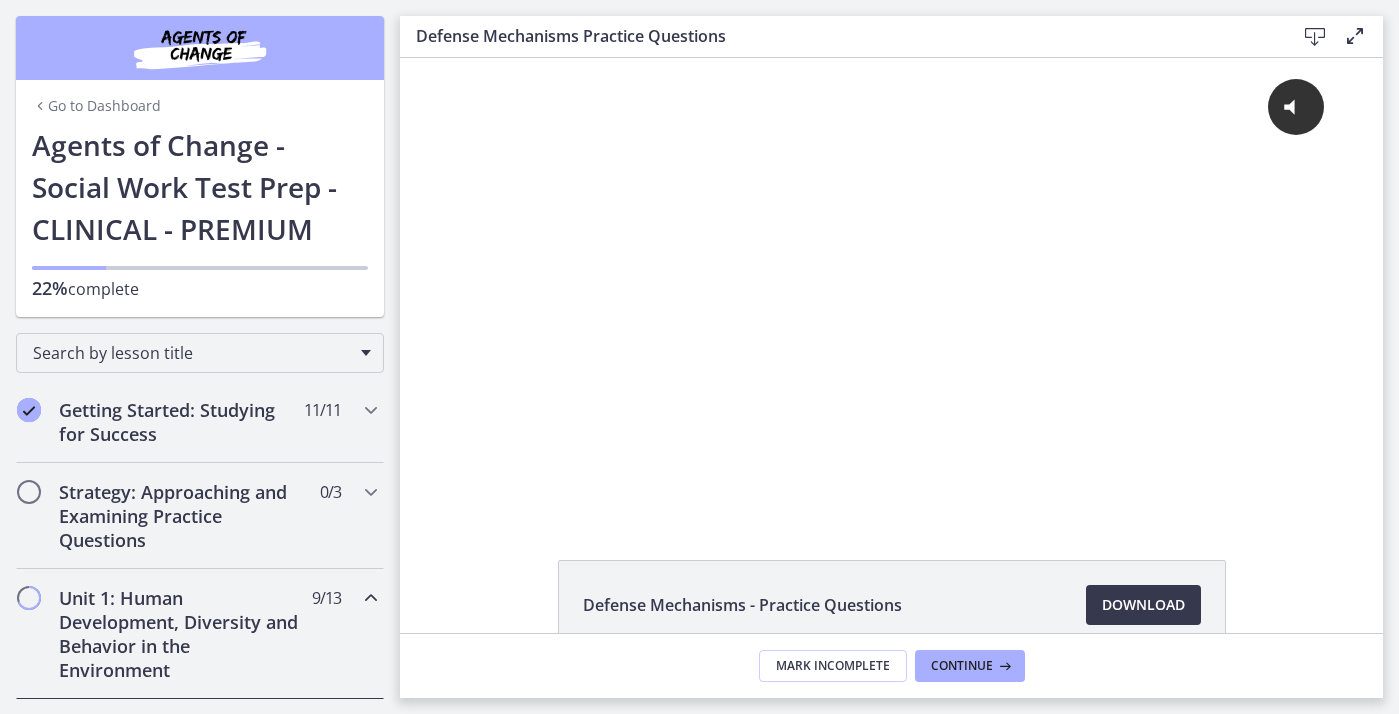click on "Search by lesson title" at bounding box center [200, 349] 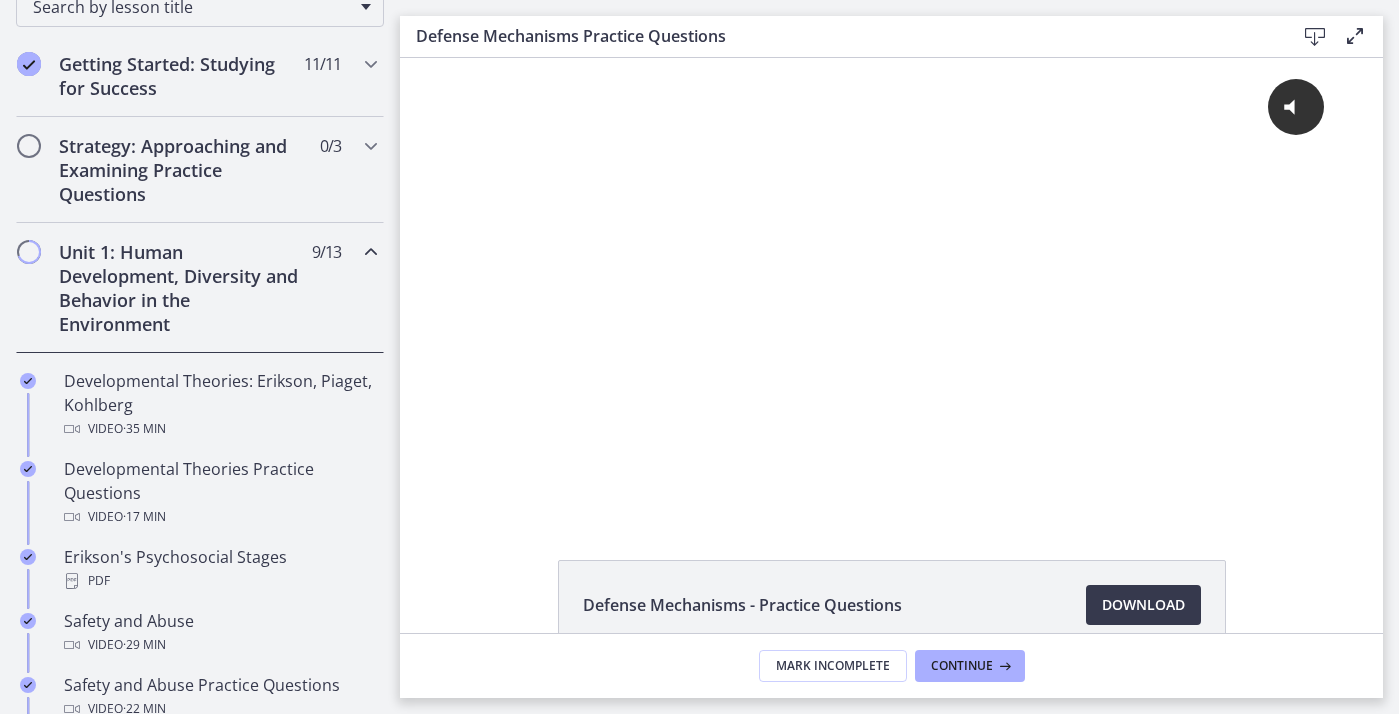 scroll, scrollTop: 400, scrollLeft: 0, axis: vertical 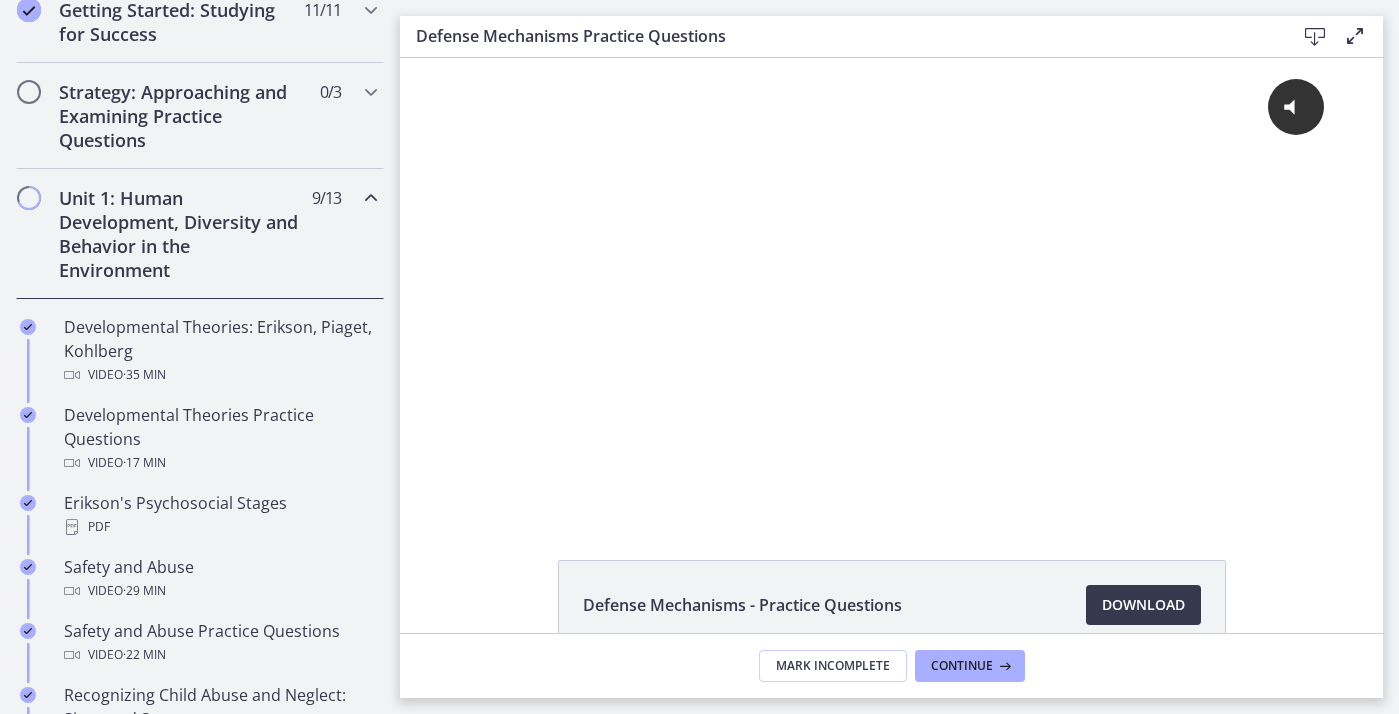click at bounding box center (371, 198) 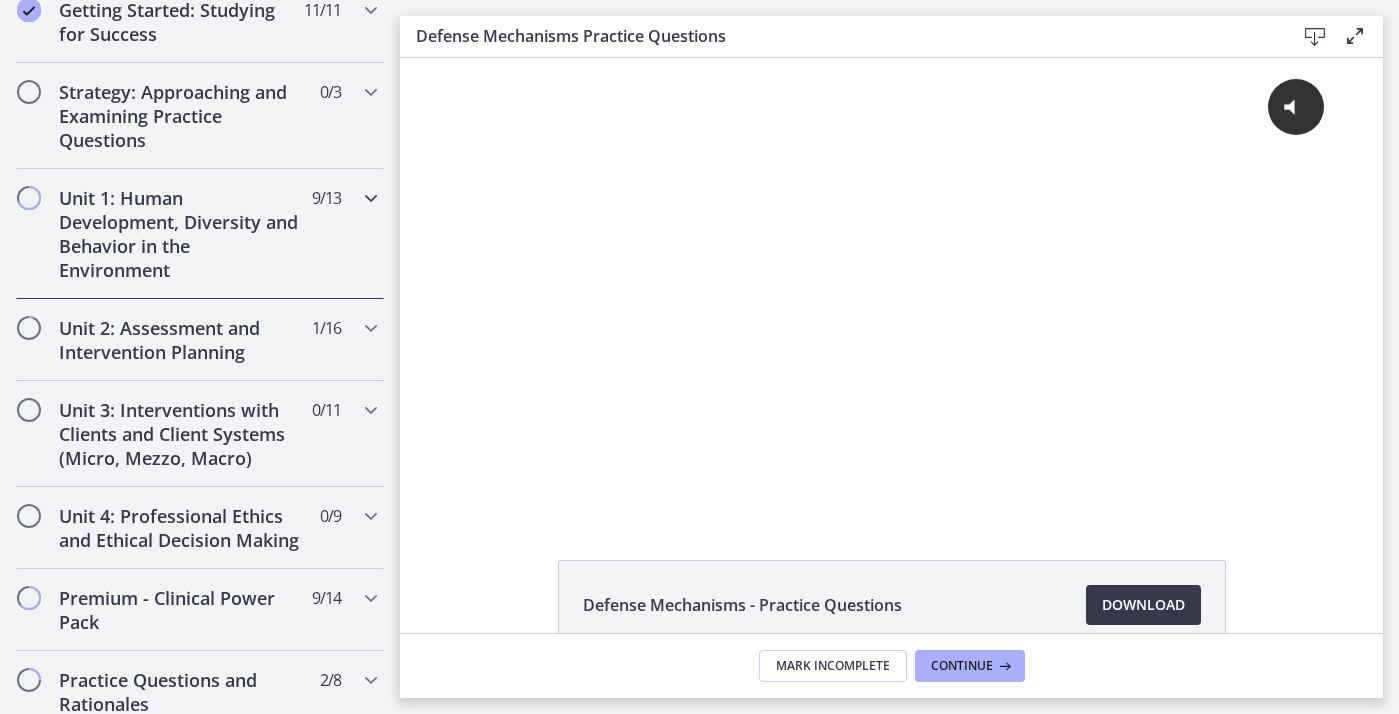 click at bounding box center (371, 198) 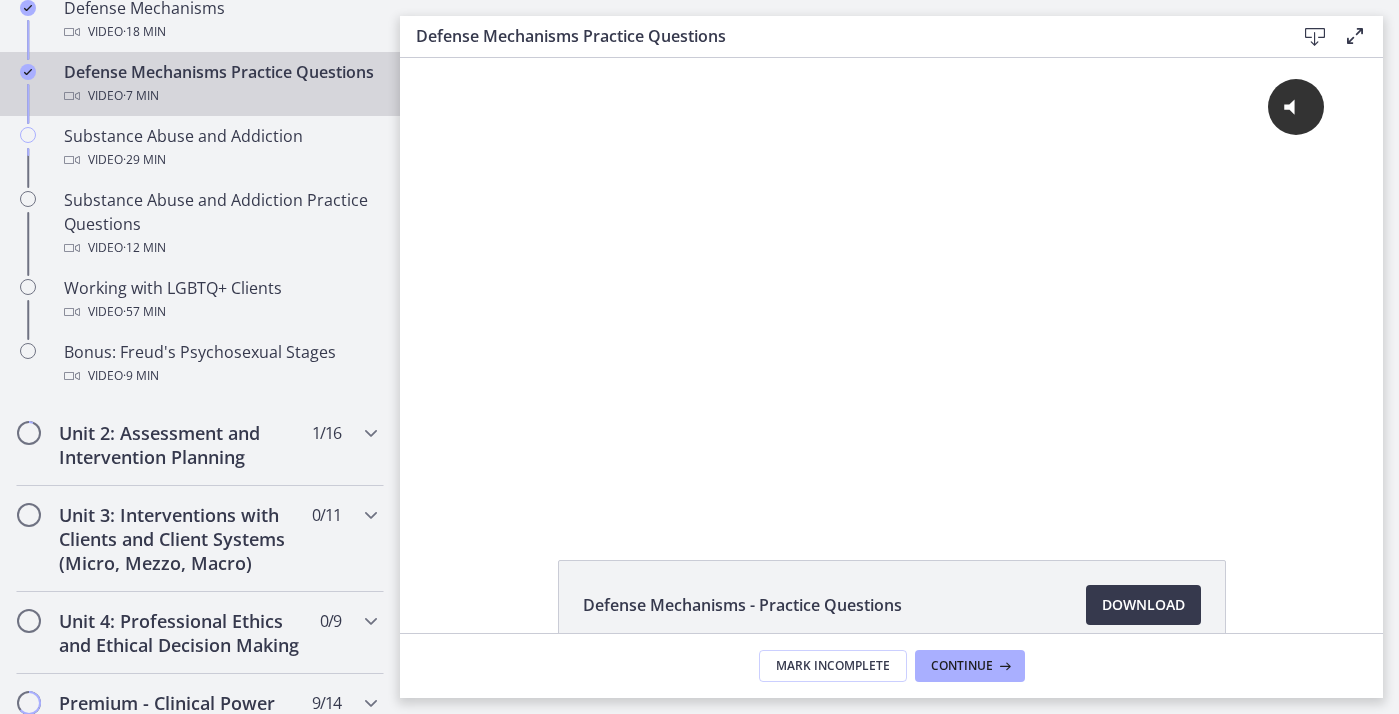 scroll, scrollTop: 1240, scrollLeft: 0, axis: vertical 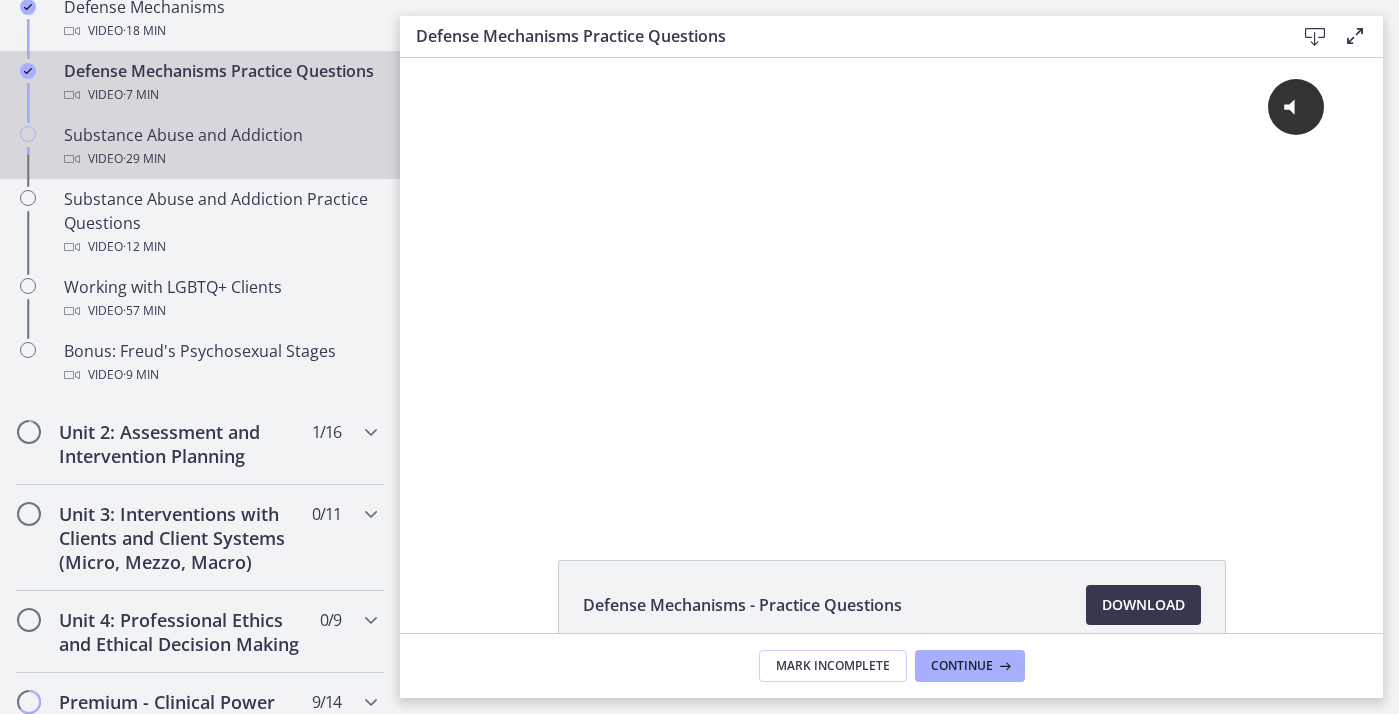 click on "Video
·  29 min" at bounding box center (220, 159) 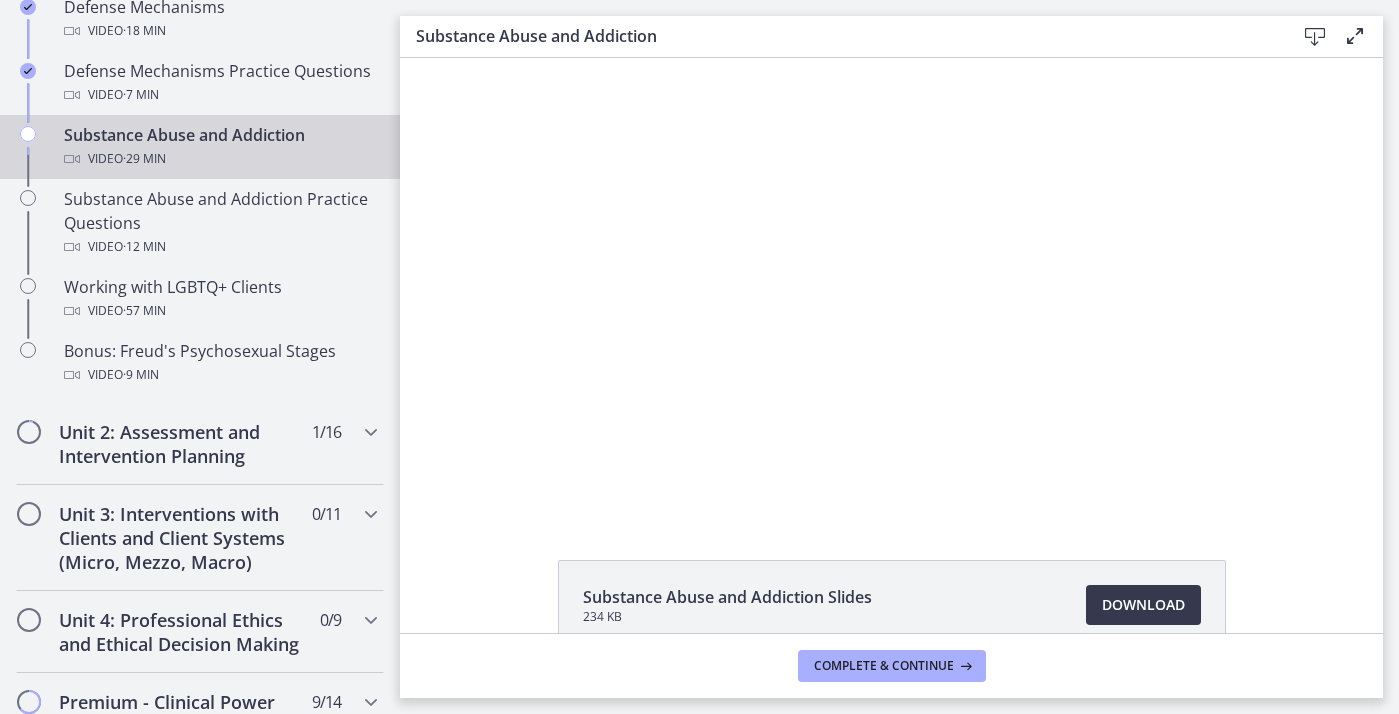 scroll, scrollTop: 0, scrollLeft: 0, axis: both 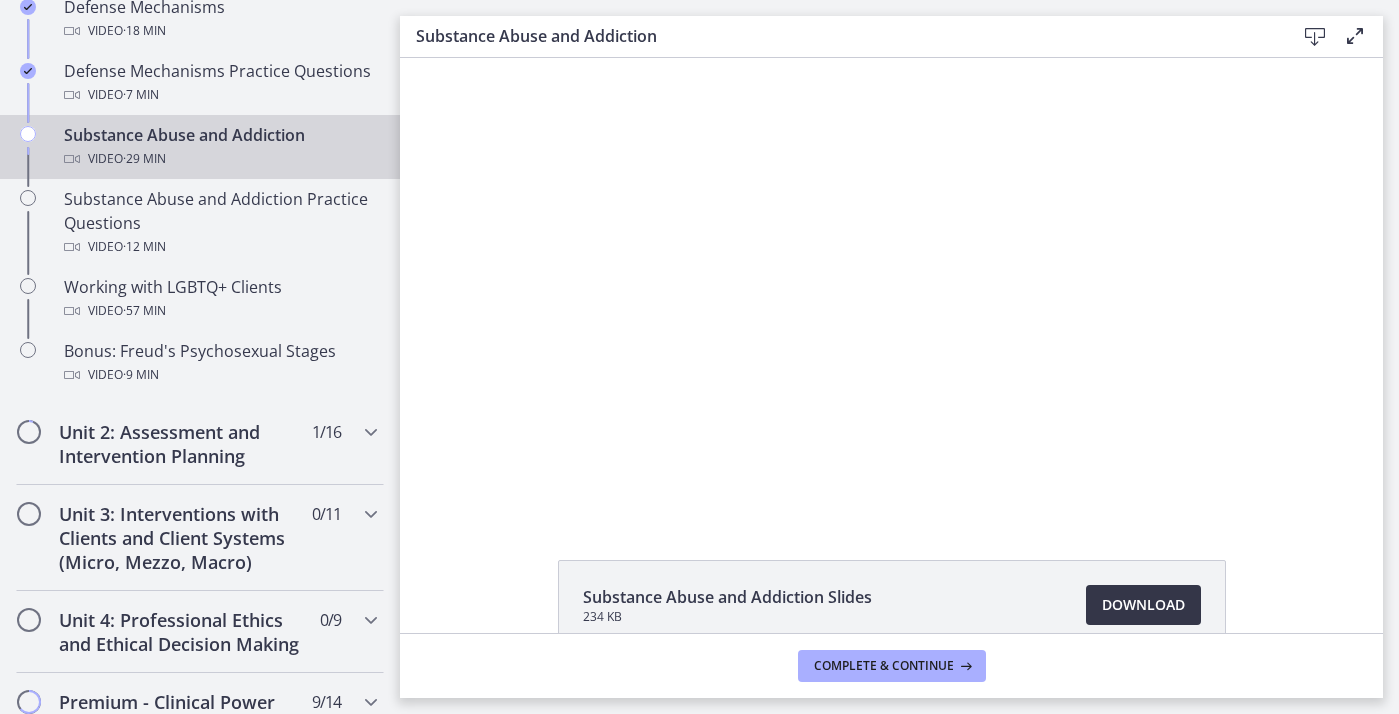 click on "Download
Opens in a new window" at bounding box center (1143, 605) 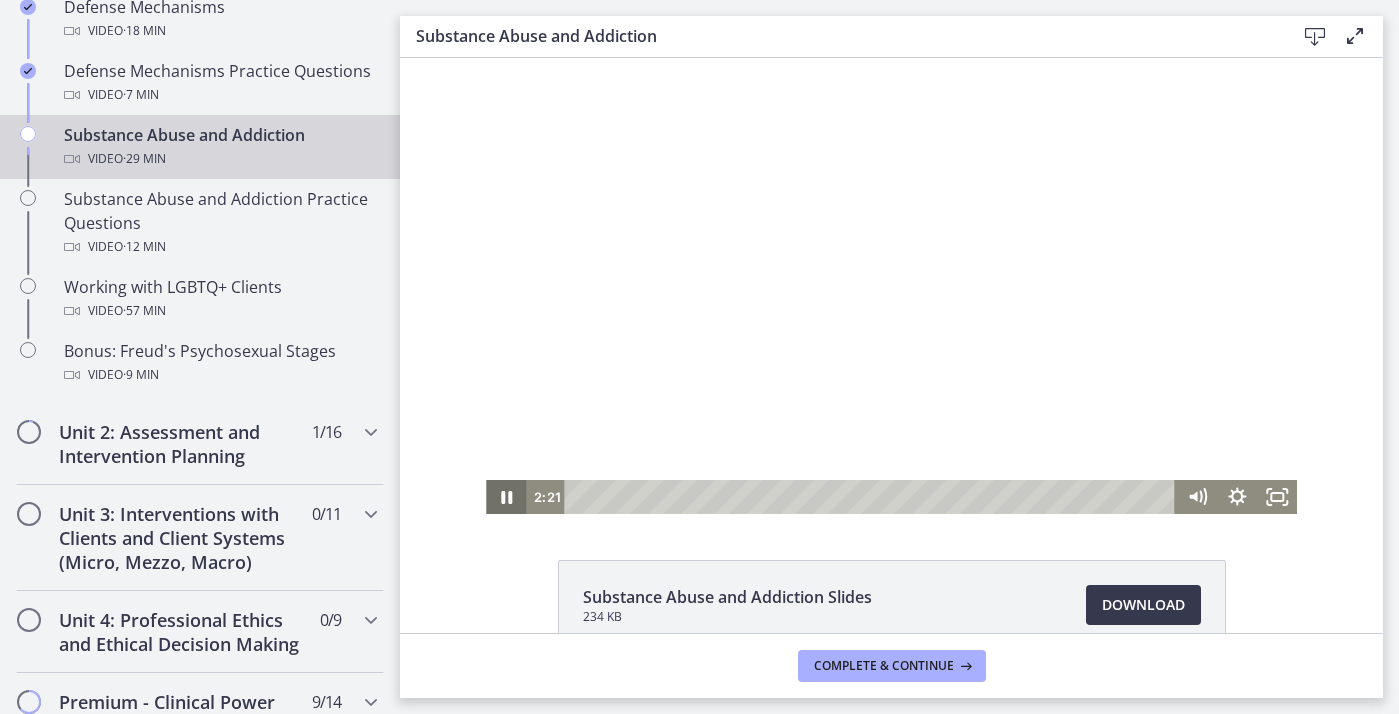 click 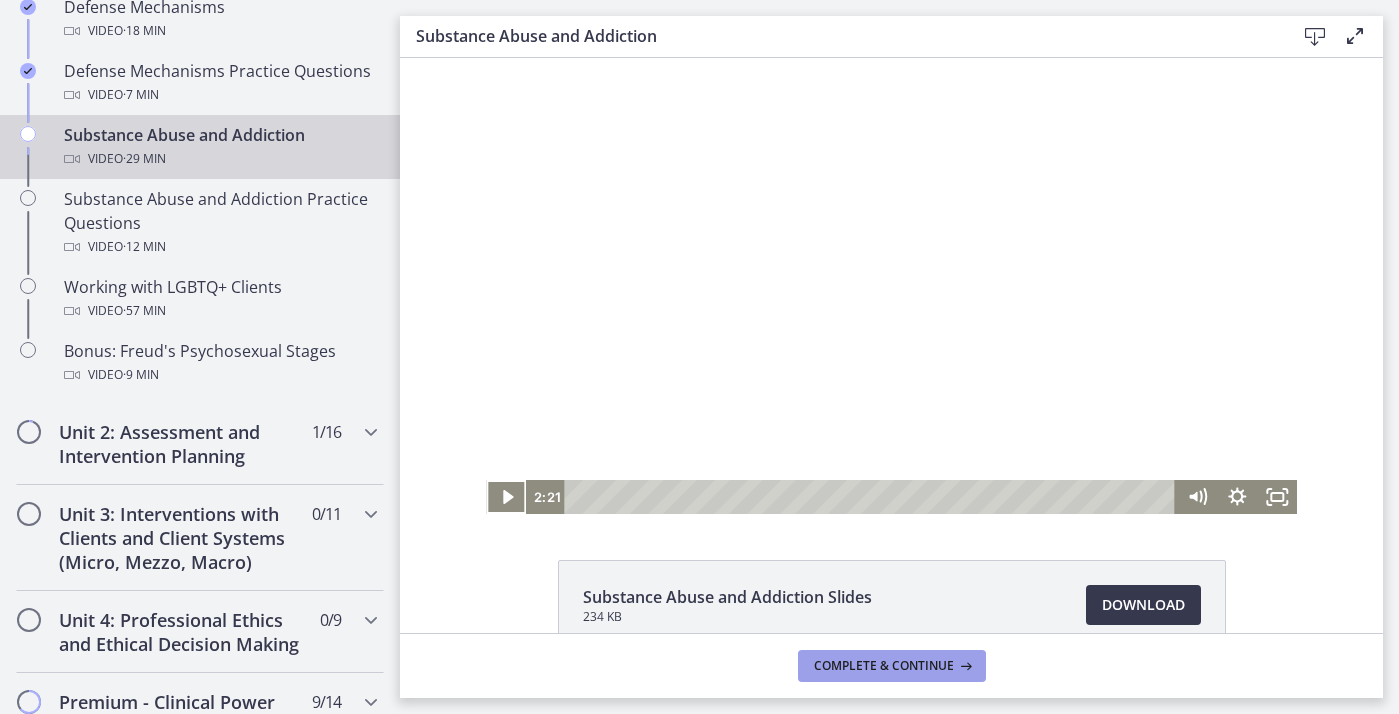 click on "Complete & continue" at bounding box center [884, 666] 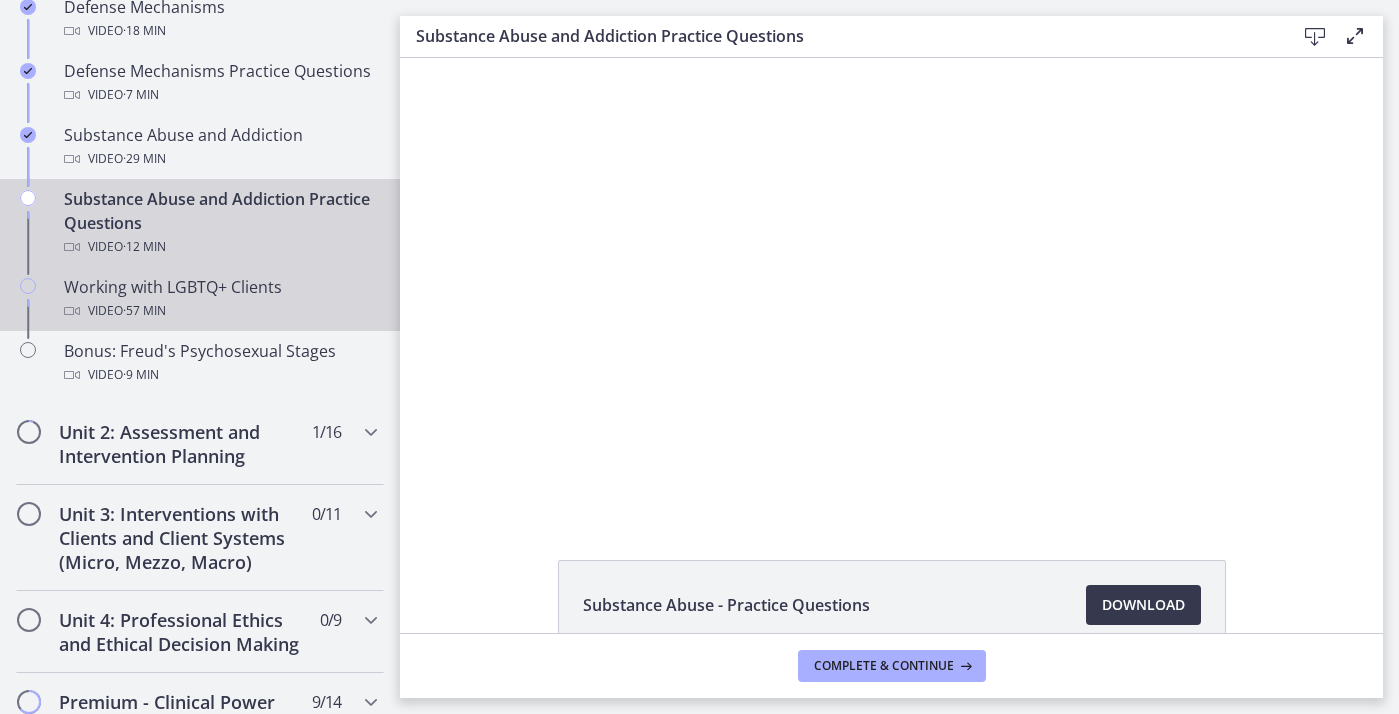 scroll, scrollTop: 0, scrollLeft: 0, axis: both 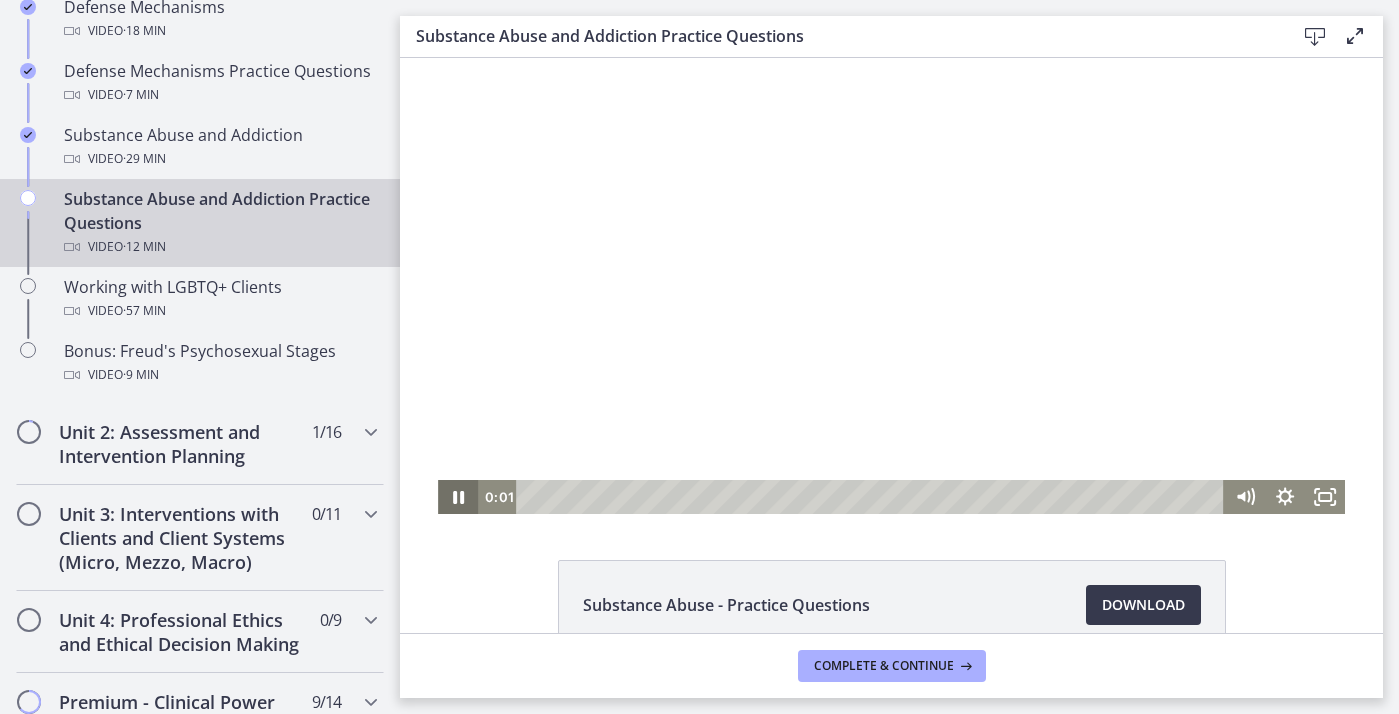 click 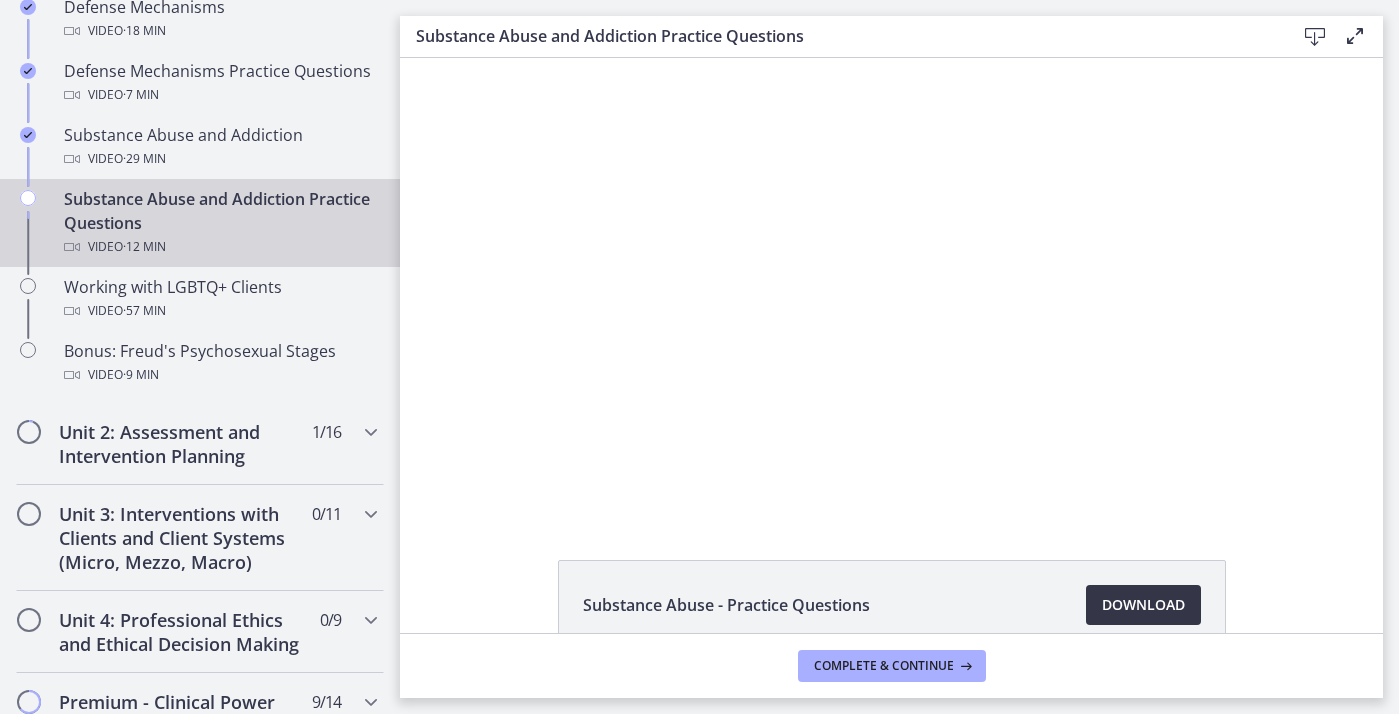click on "Download
Opens in a new window" at bounding box center (1143, 605) 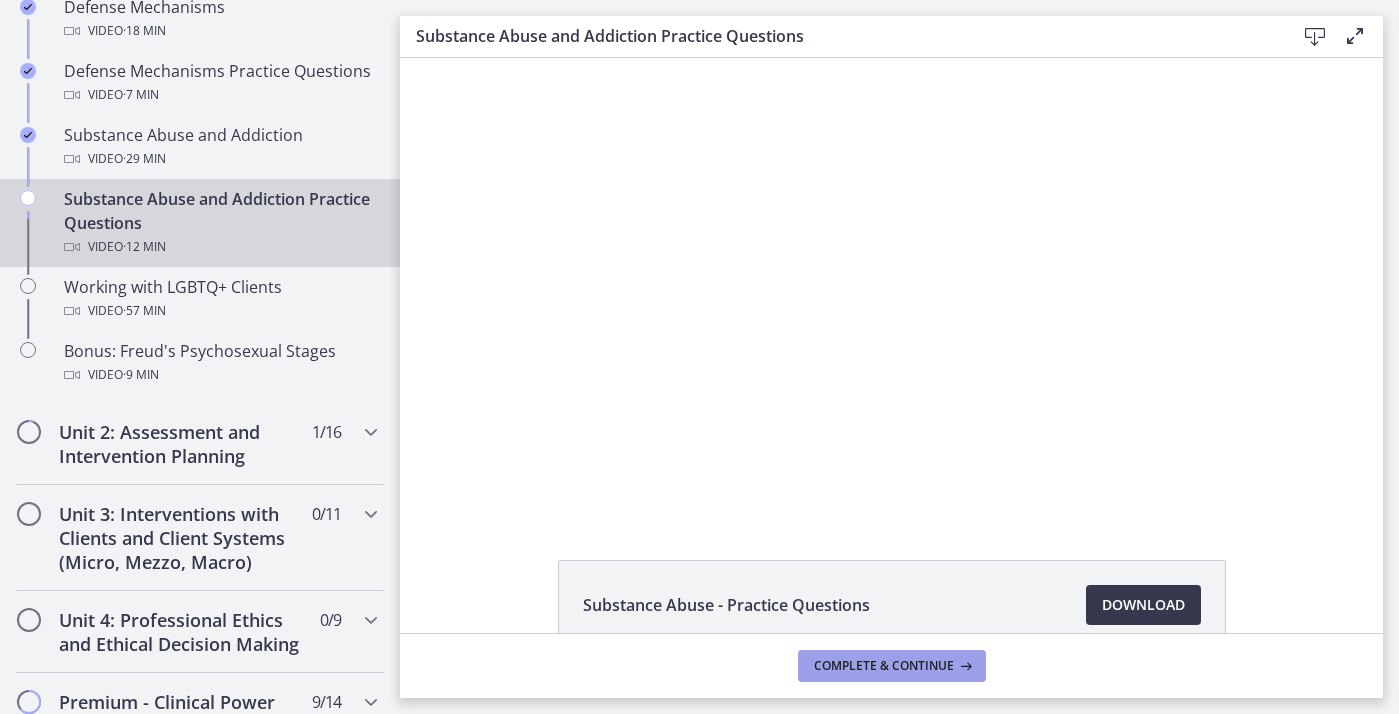 click on "Complete & continue" at bounding box center (884, 666) 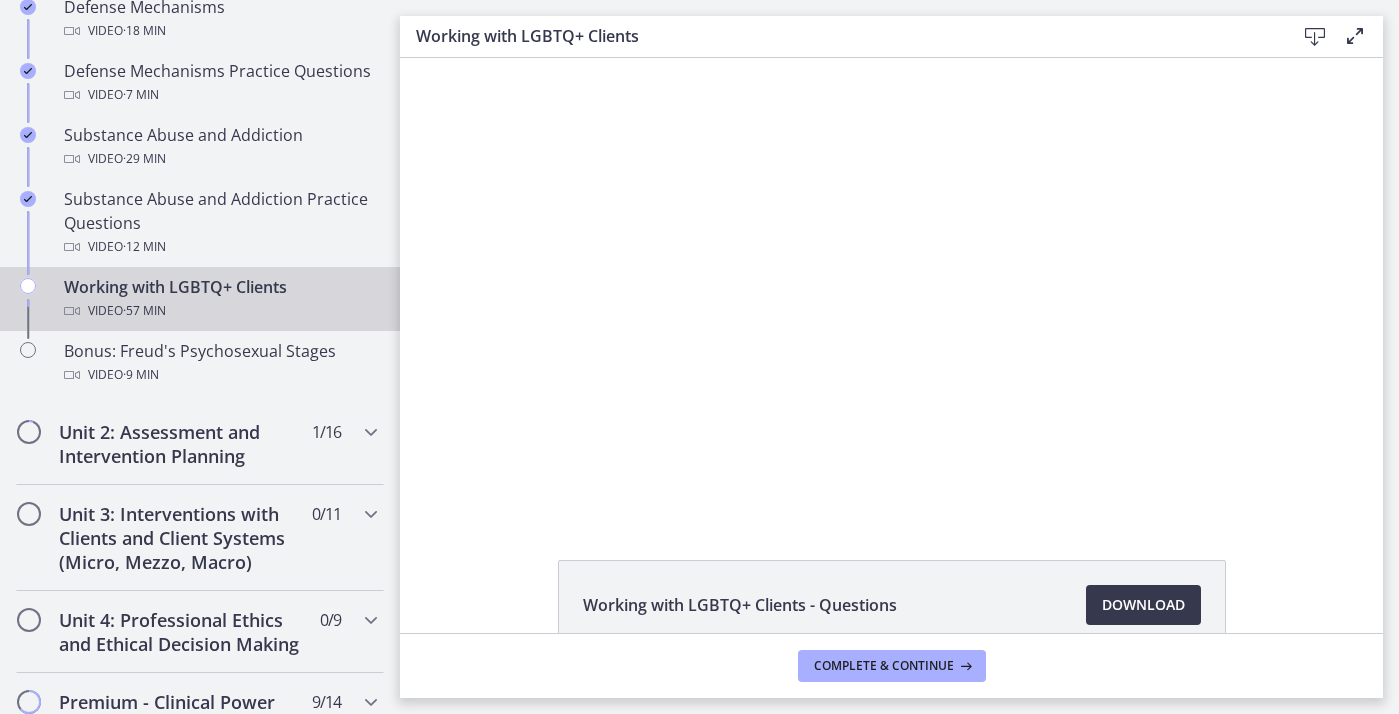 scroll, scrollTop: 0, scrollLeft: 0, axis: both 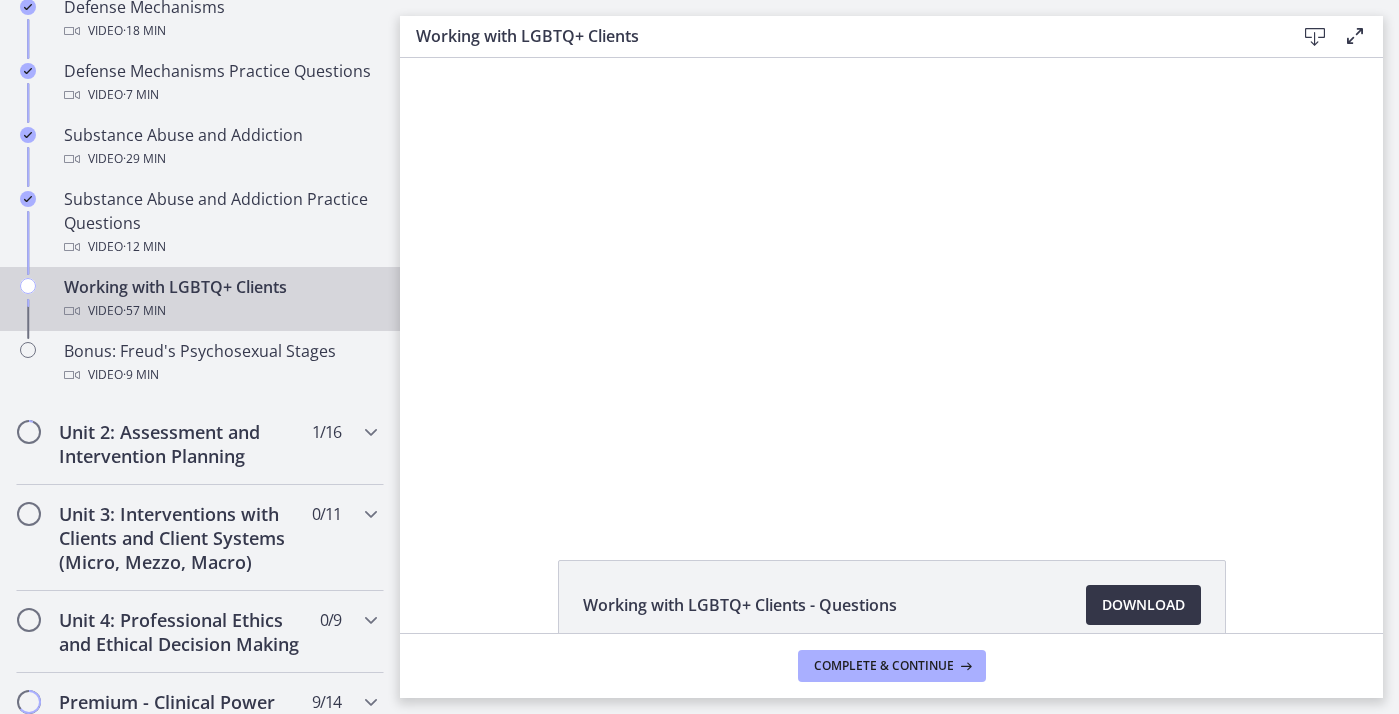click on "Download
Opens in a new window" at bounding box center (1143, 605) 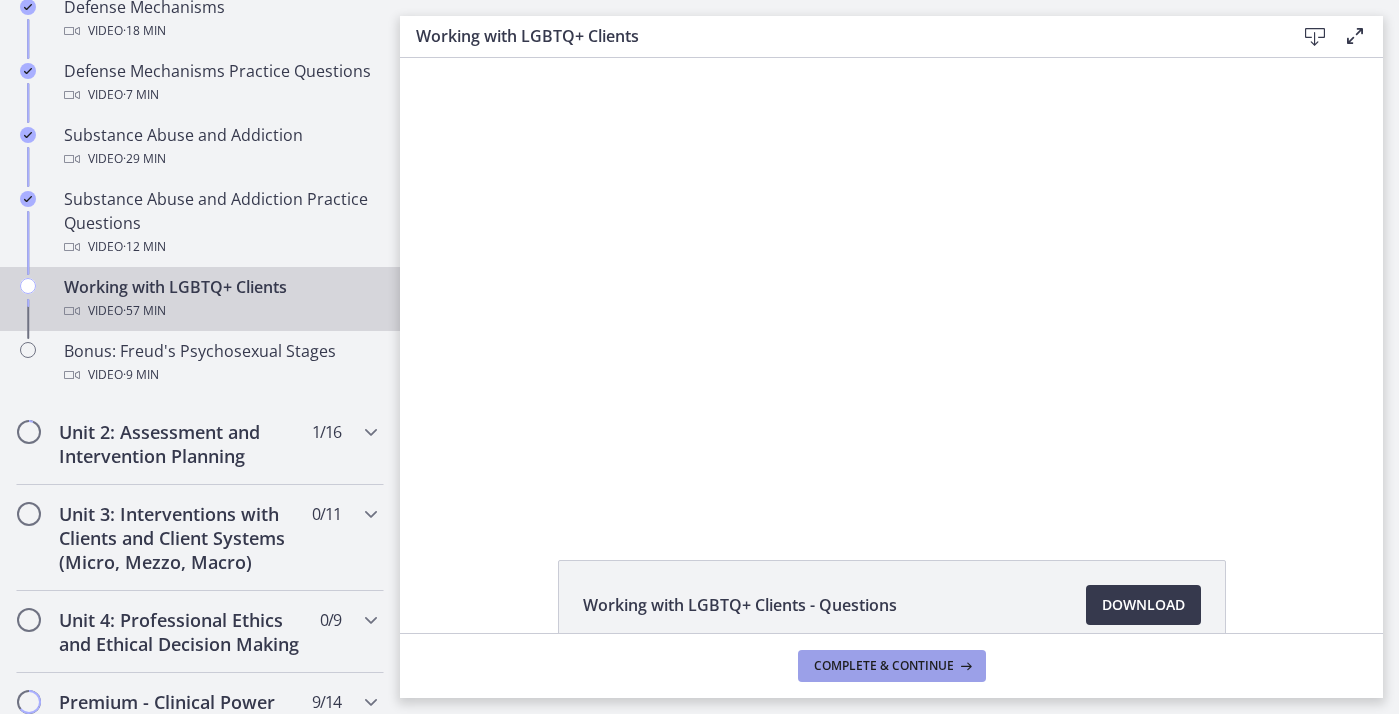 click on "Complete & continue" at bounding box center (884, 666) 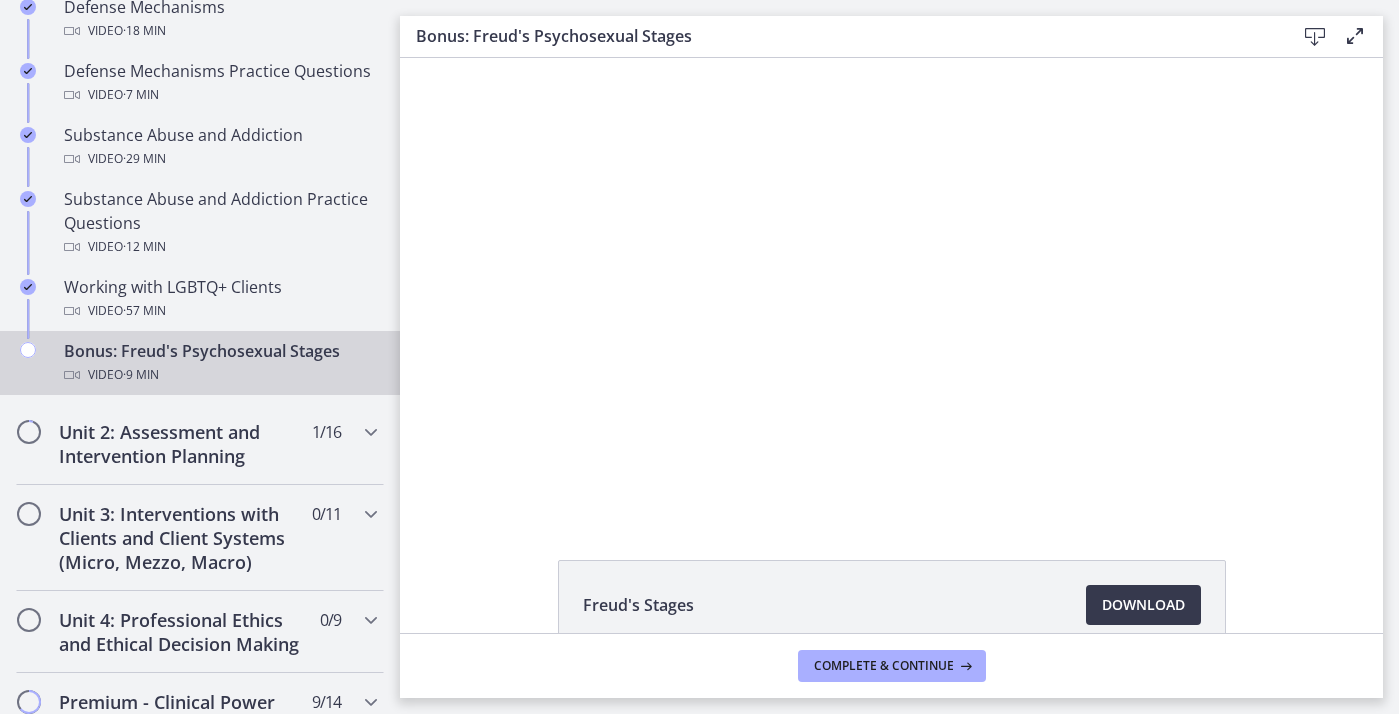 scroll, scrollTop: 0, scrollLeft: 0, axis: both 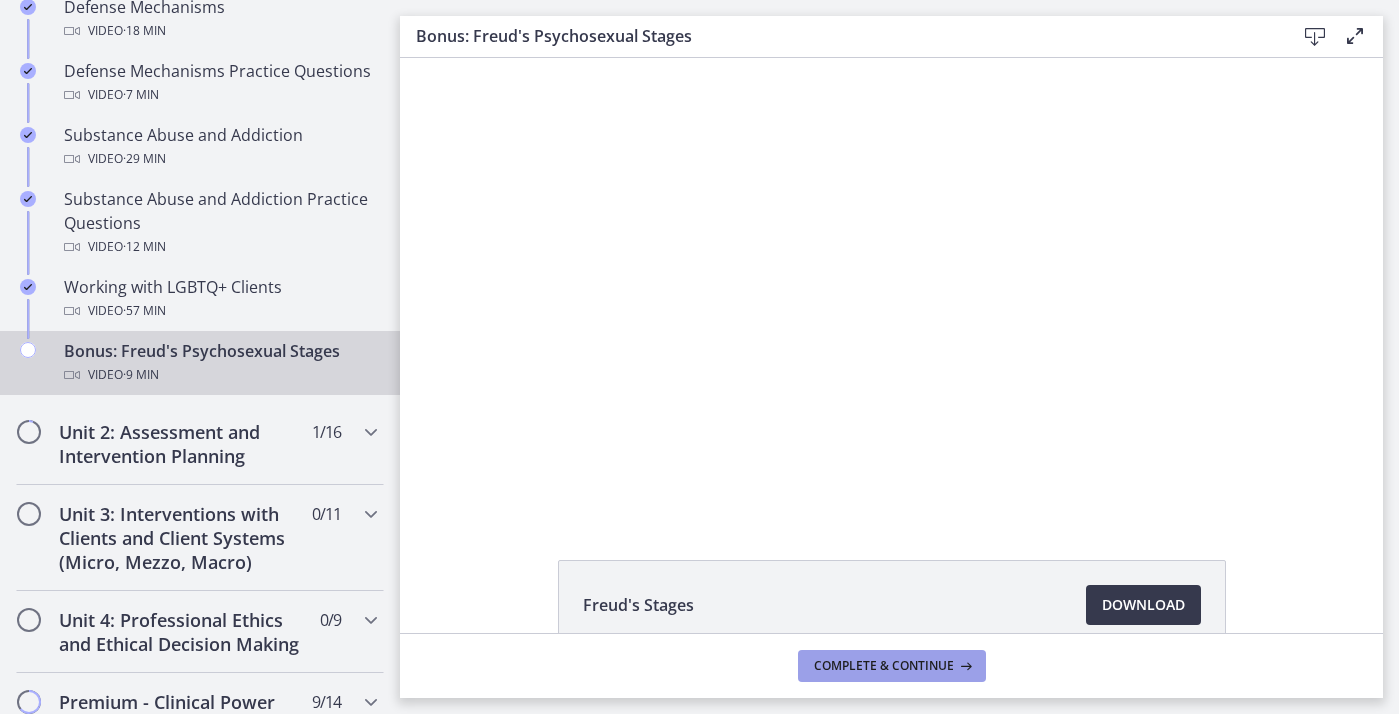 click on "Complete & continue" at bounding box center [884, 666] 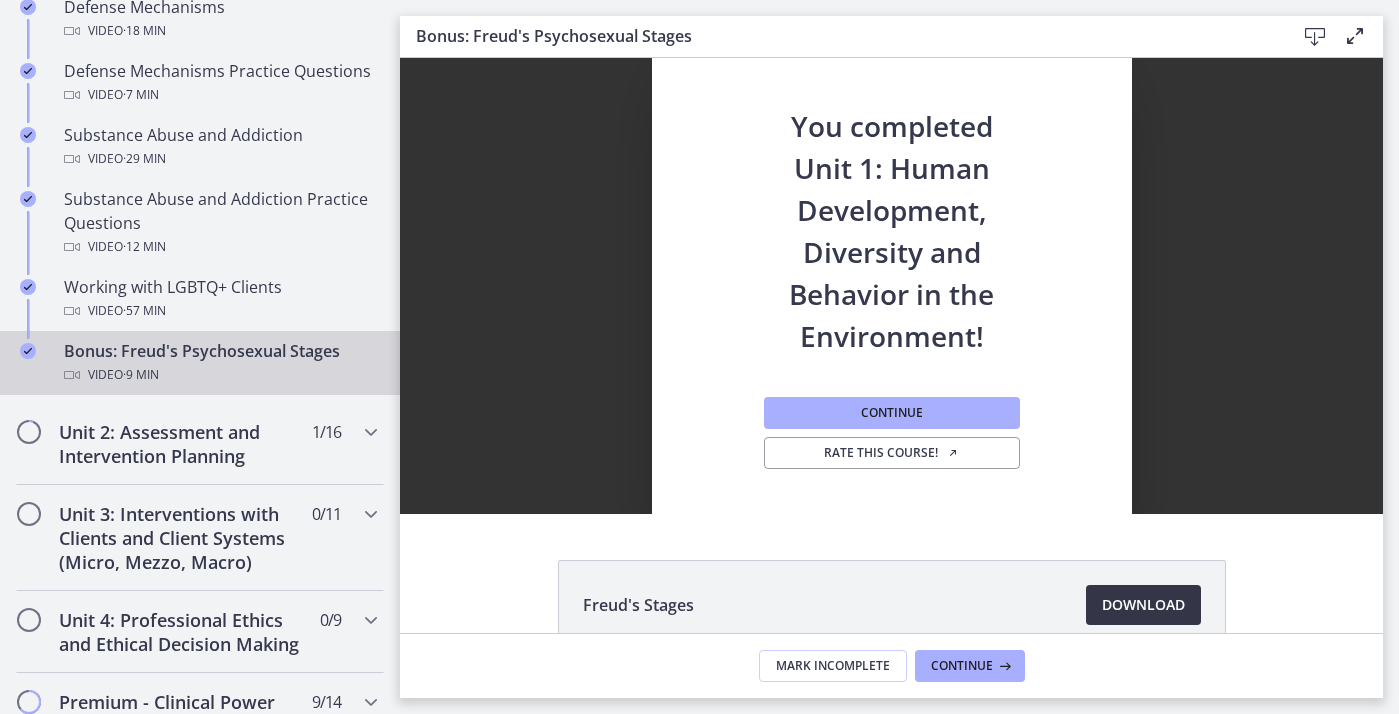 click on "Download
Opens in a new window" at bounding box center [1143, 605] 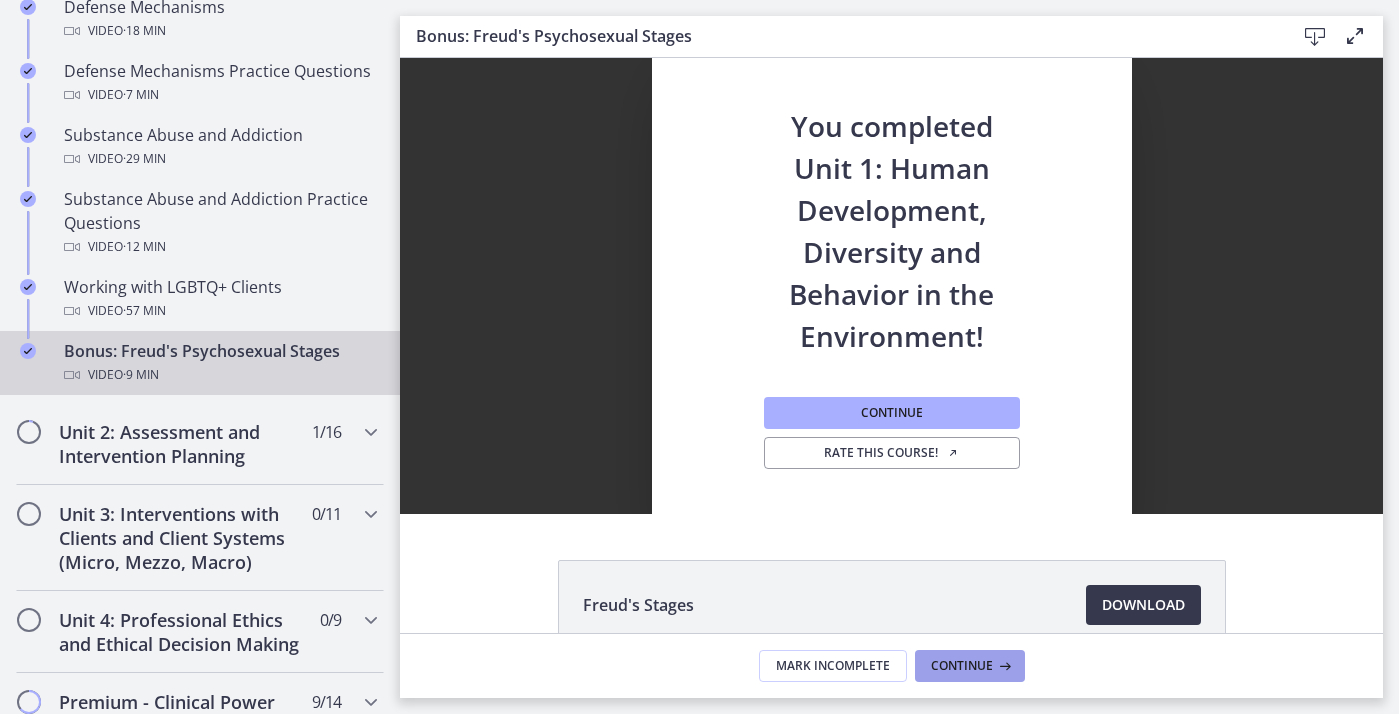click on "Continue" at bounding box center [962, 666] 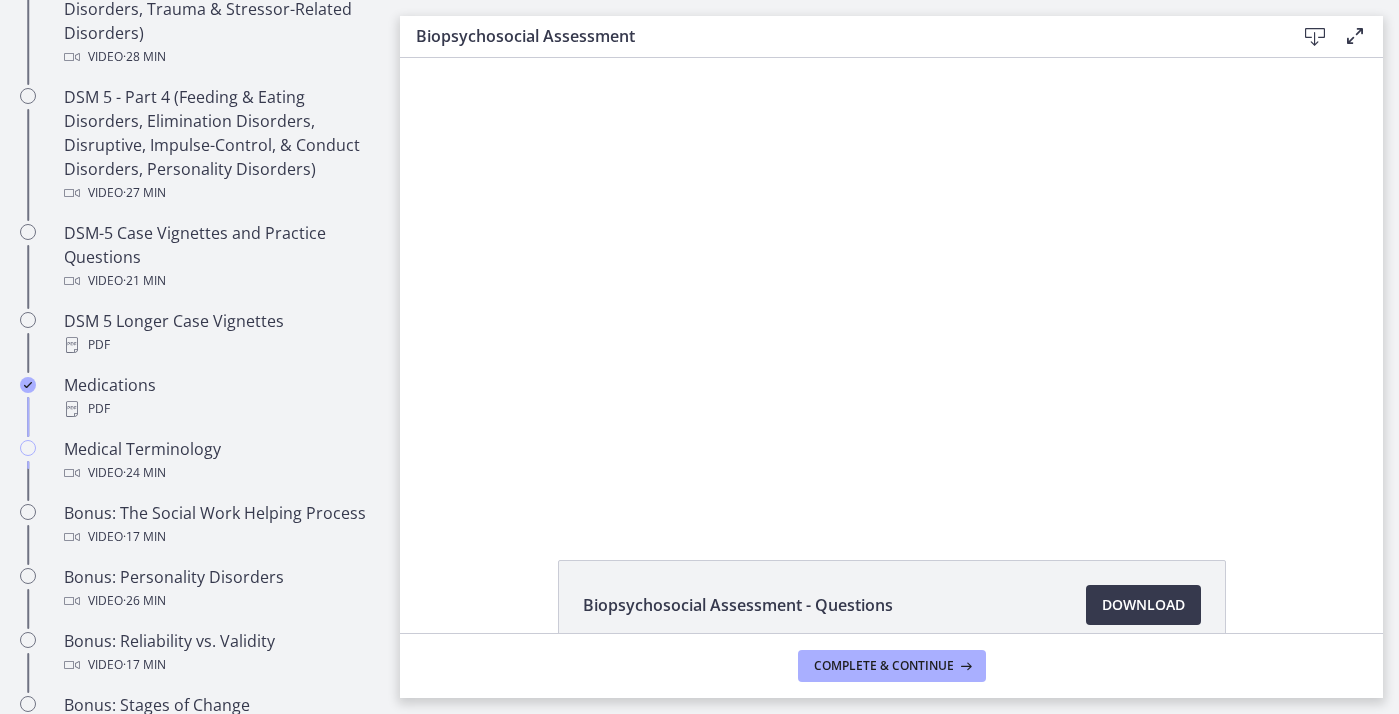 scroll, scrollTop: 0, scrollLeft: 0, axis: both 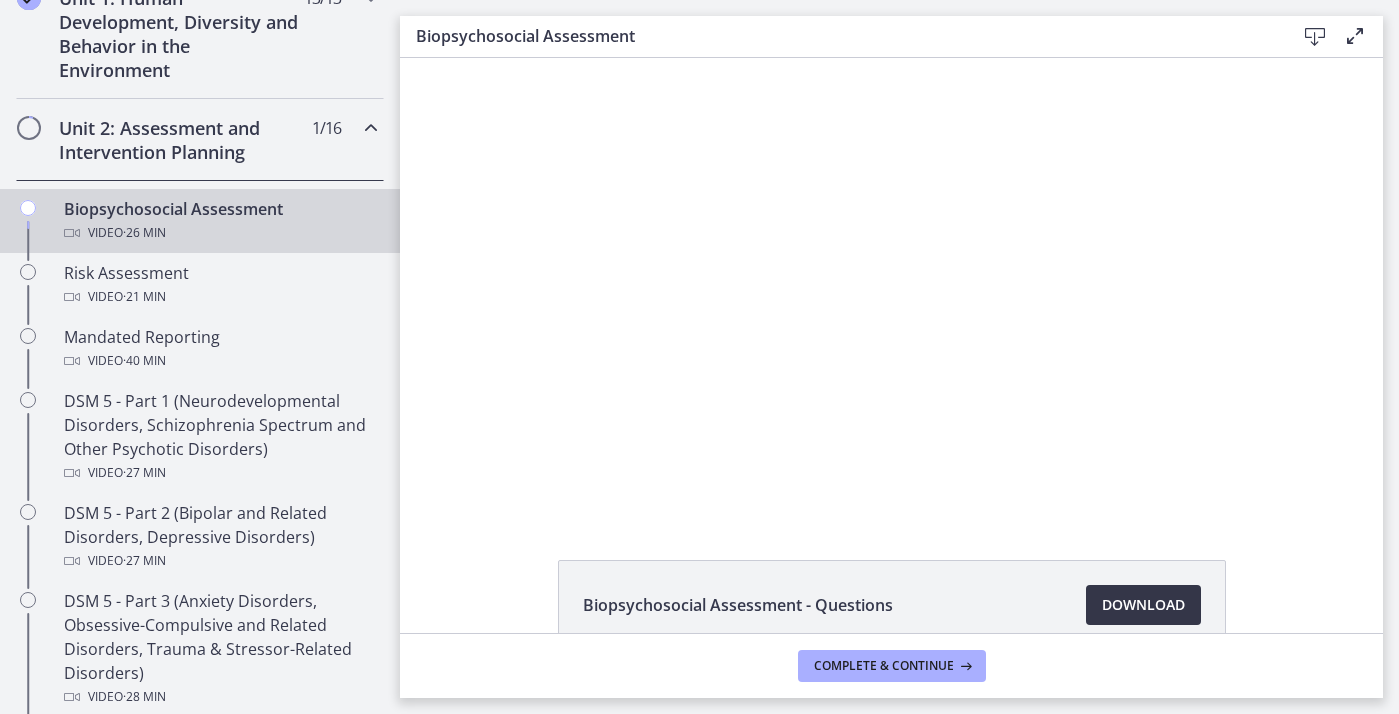 click on "Download
Opens in a new window" at bounding box center (1143, 605) 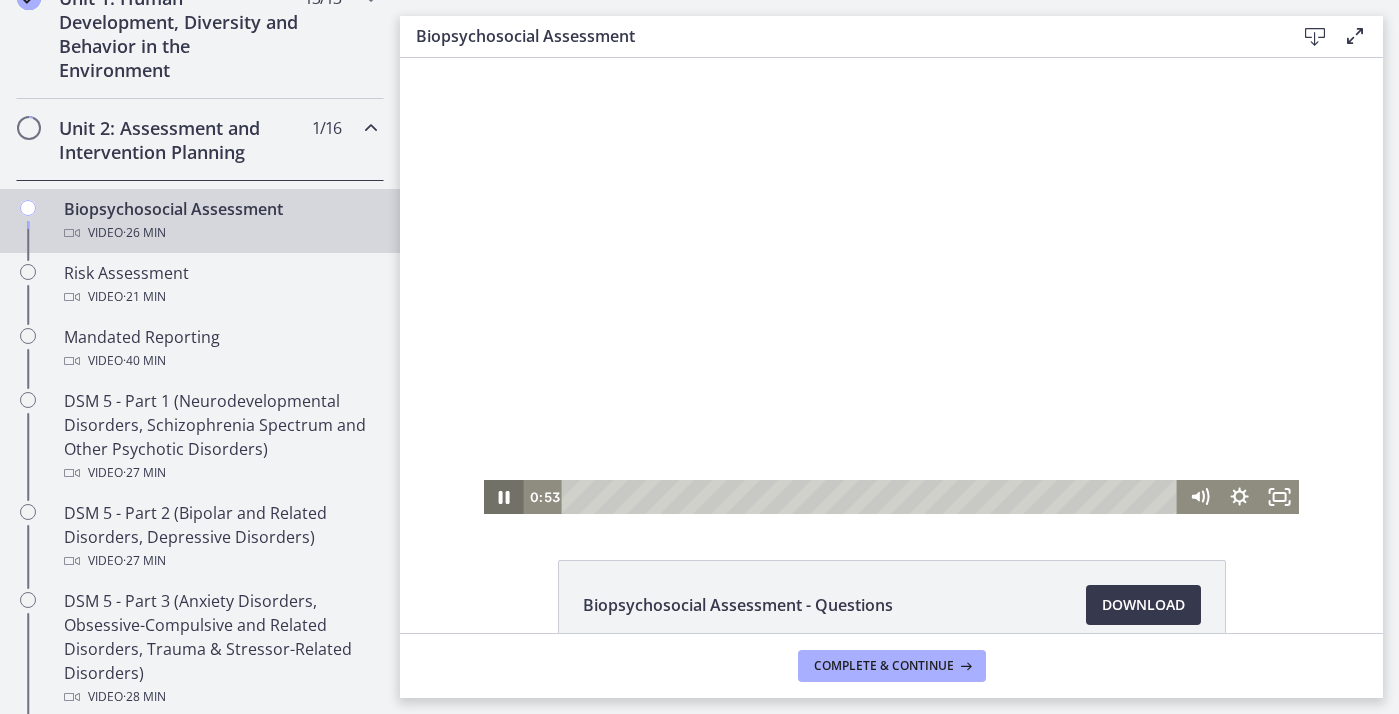 click 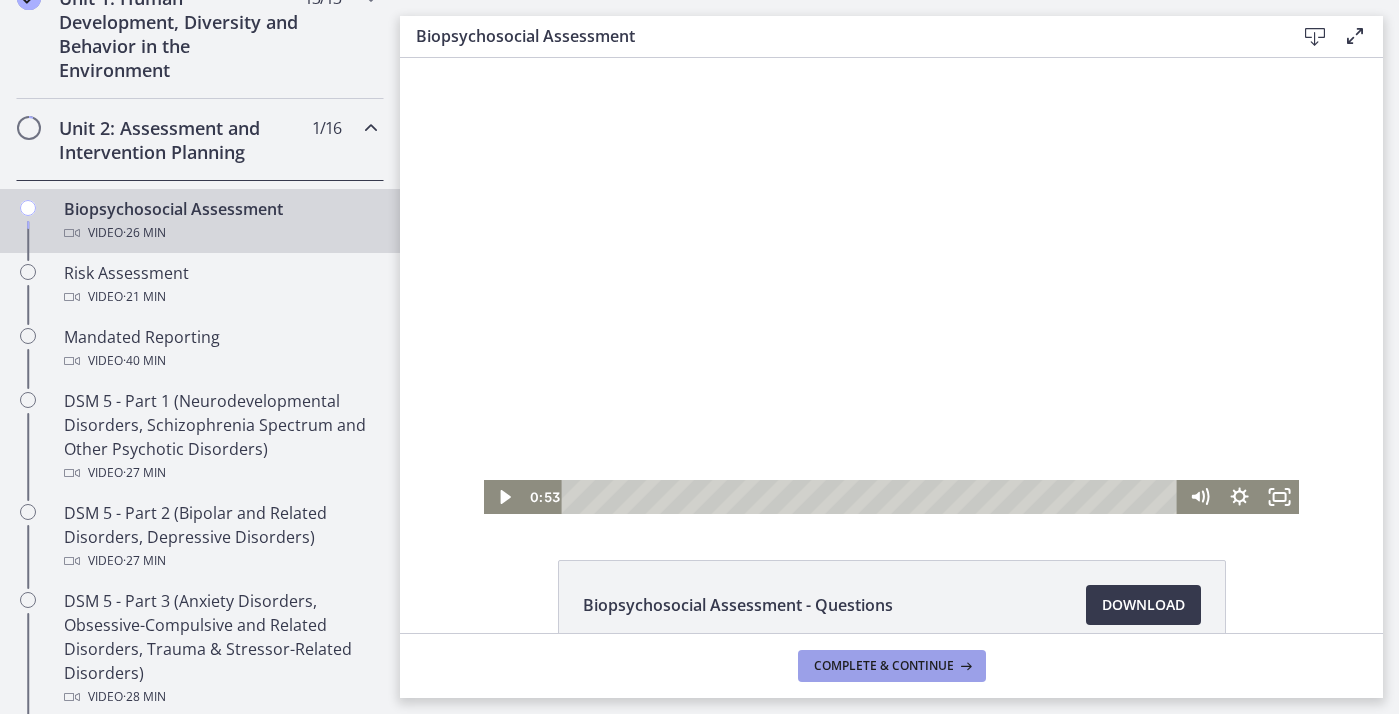 click on "Complete & continue" at bounding box center (884, 666) 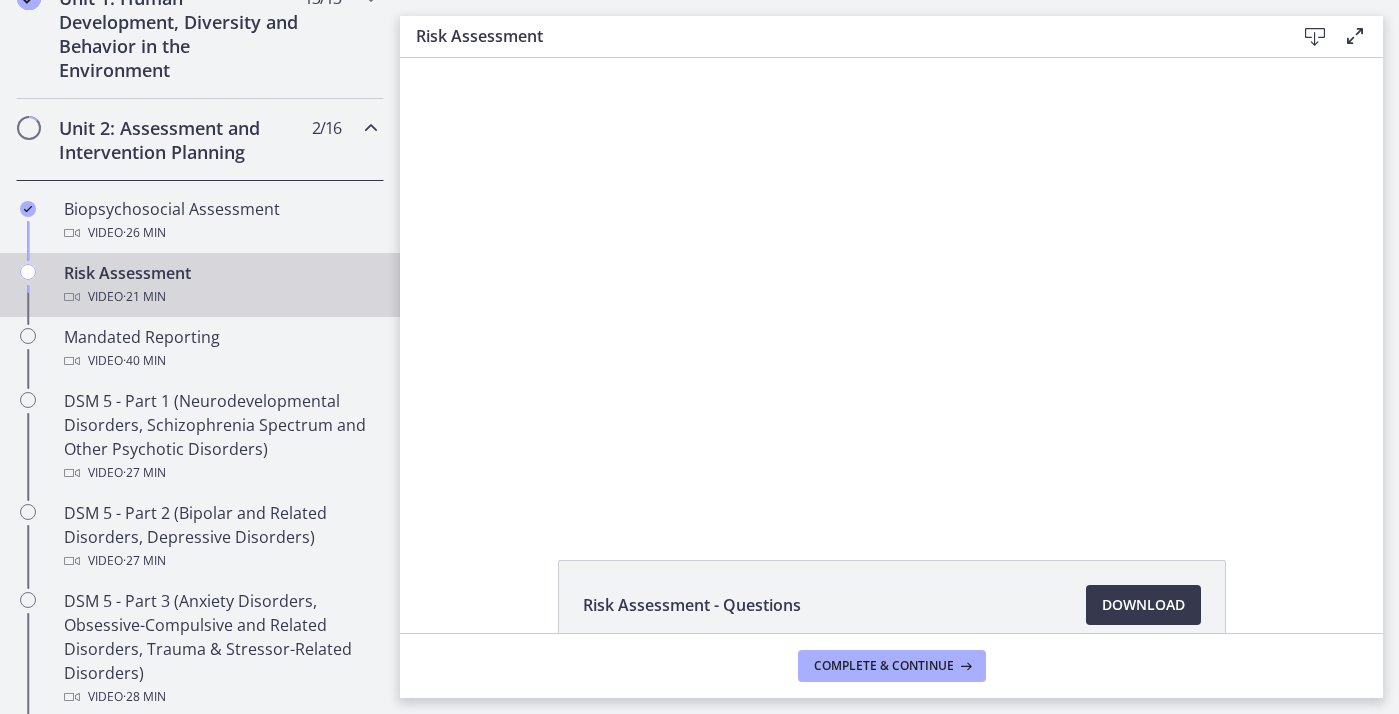scroll, scrollTop: 0, scrollLeft: 0, axis: both 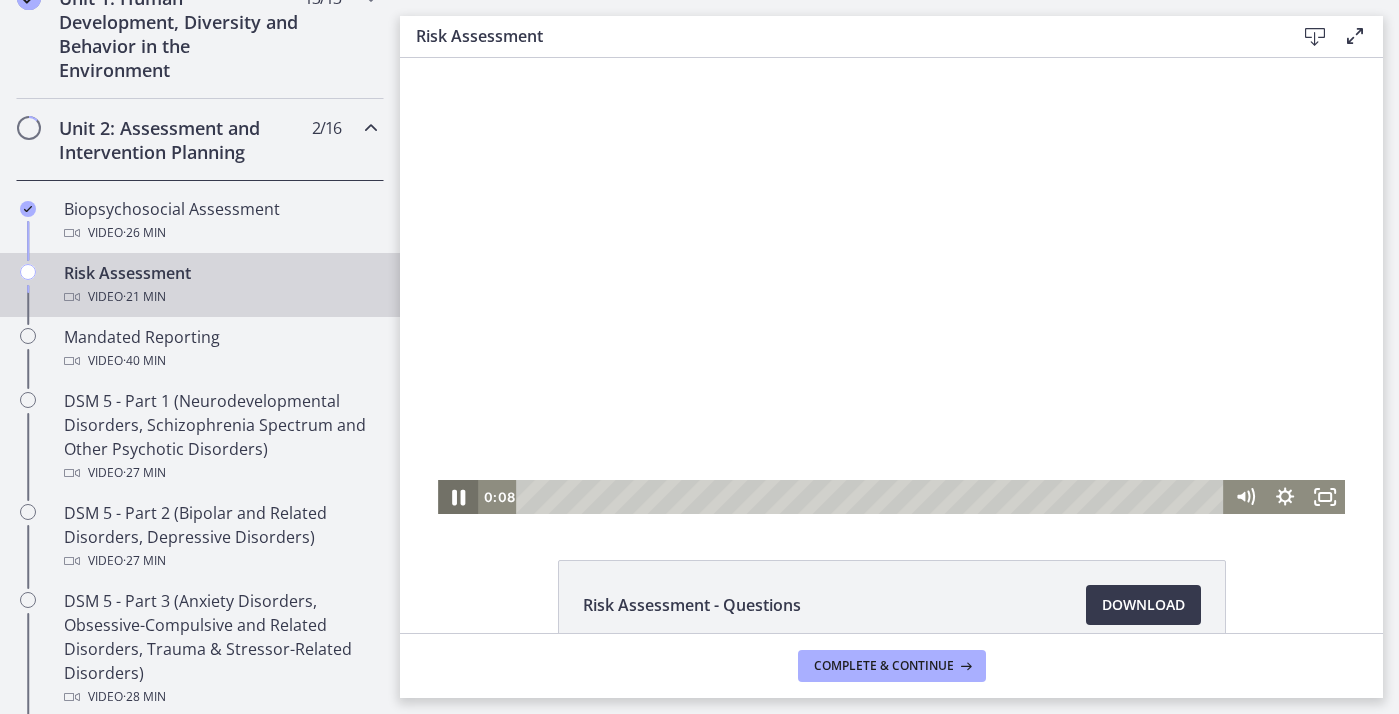 click 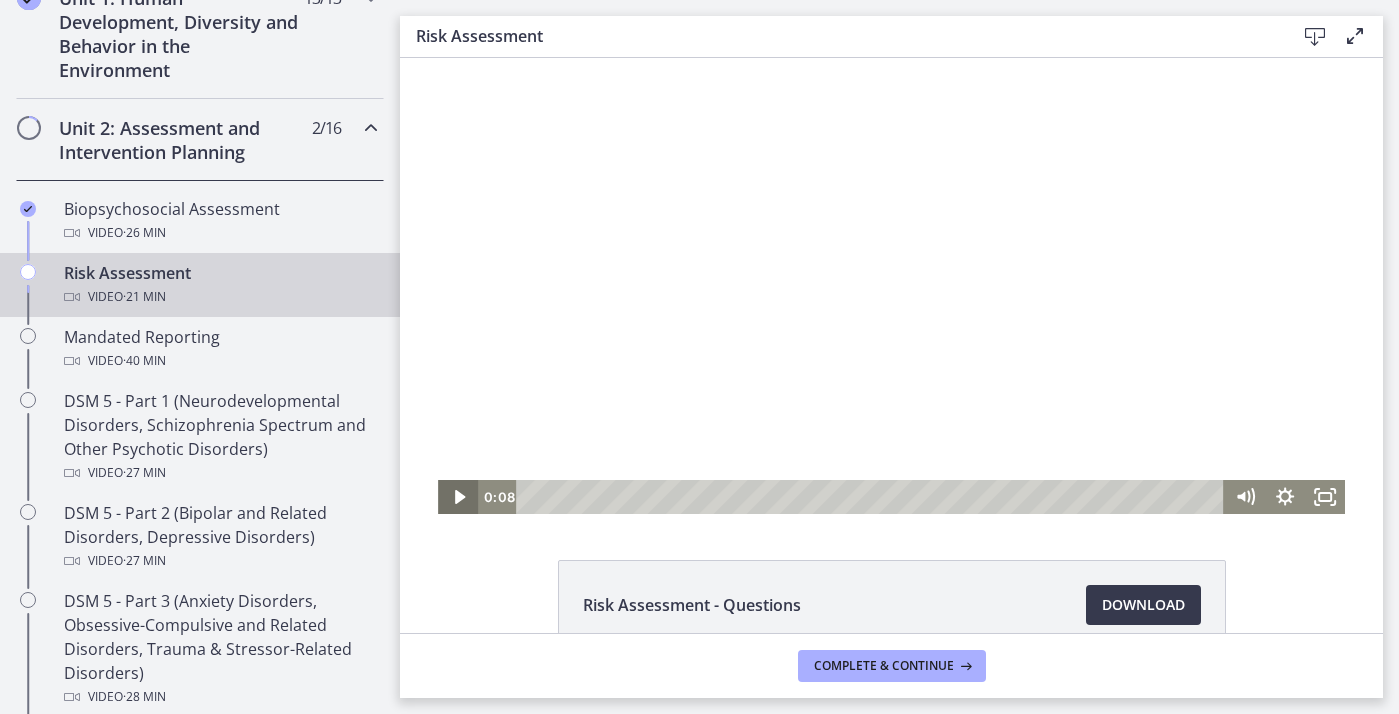 click 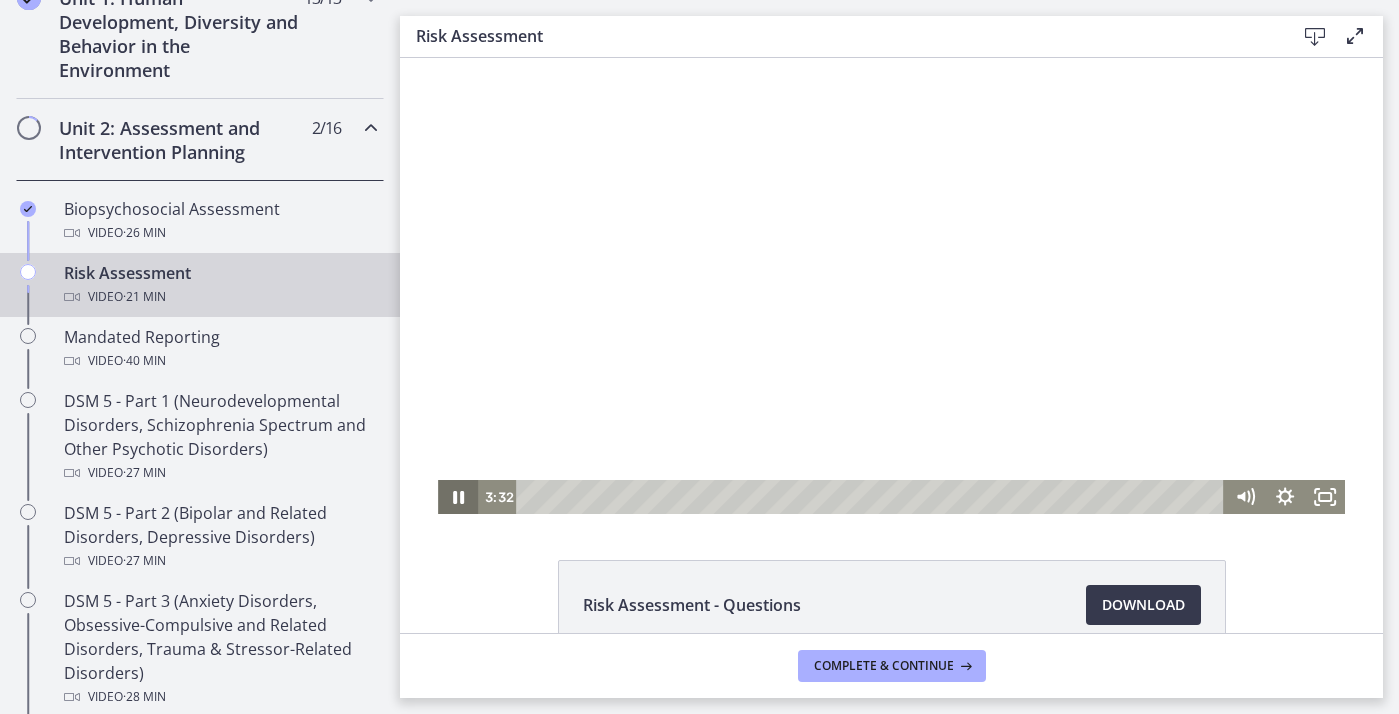 click 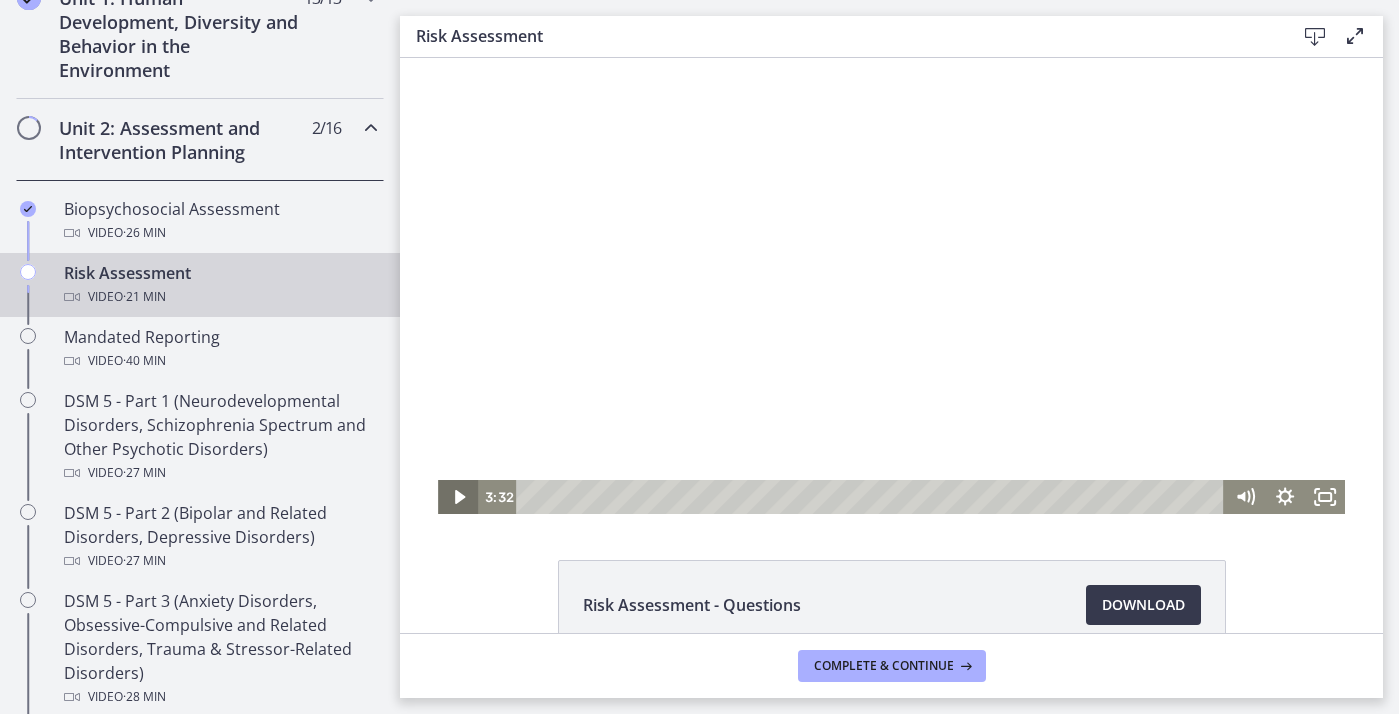 click 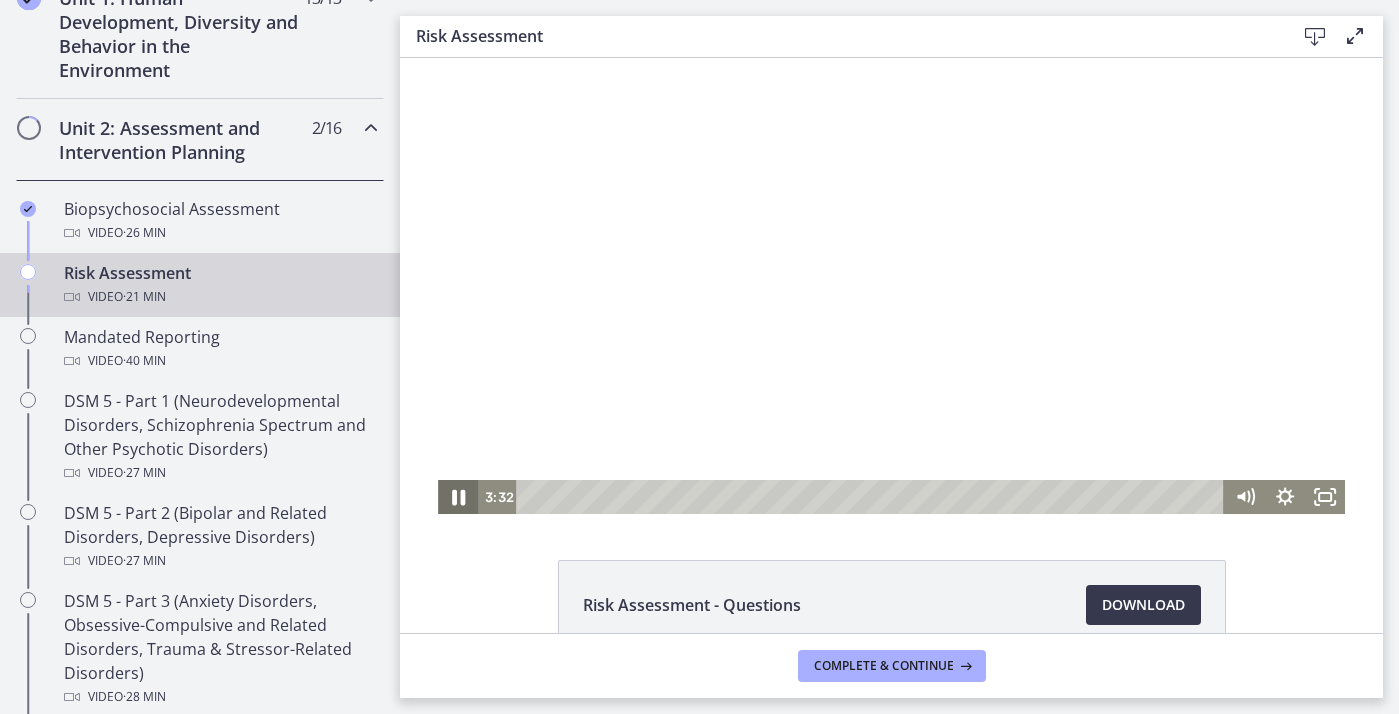 click 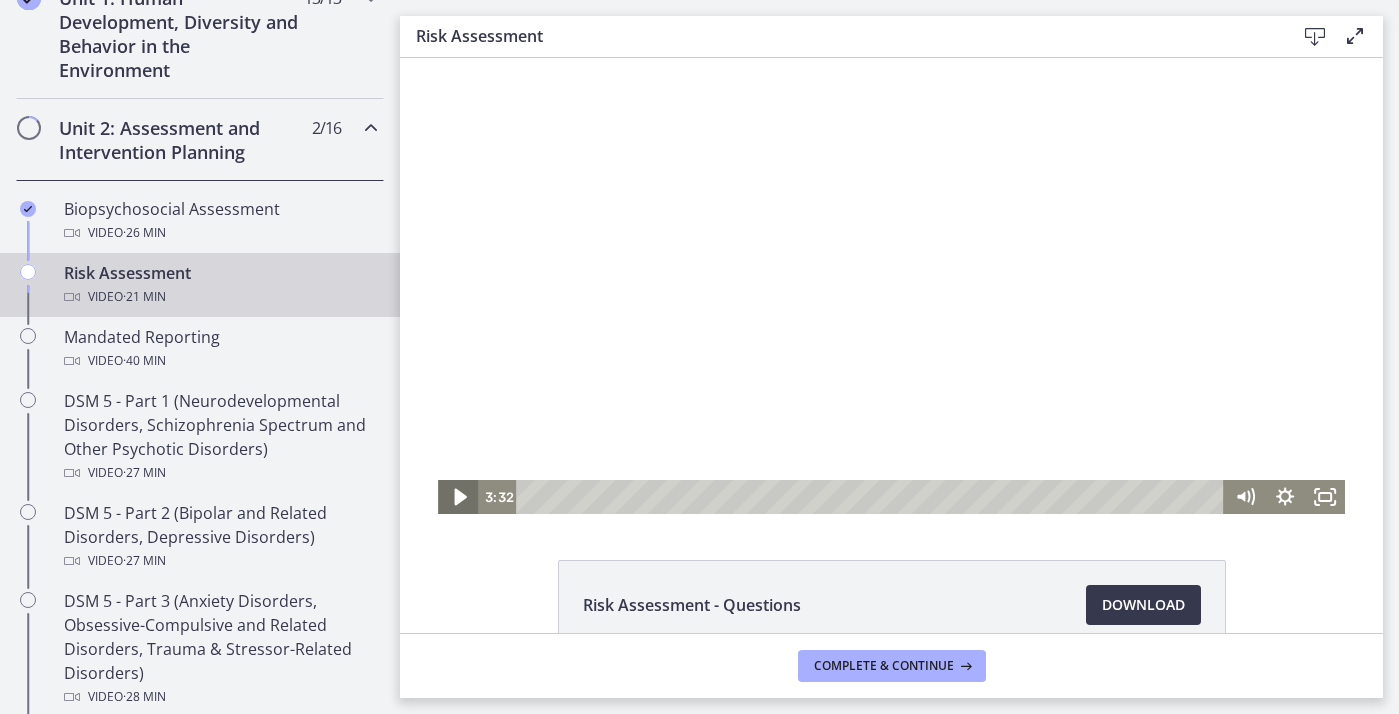 click 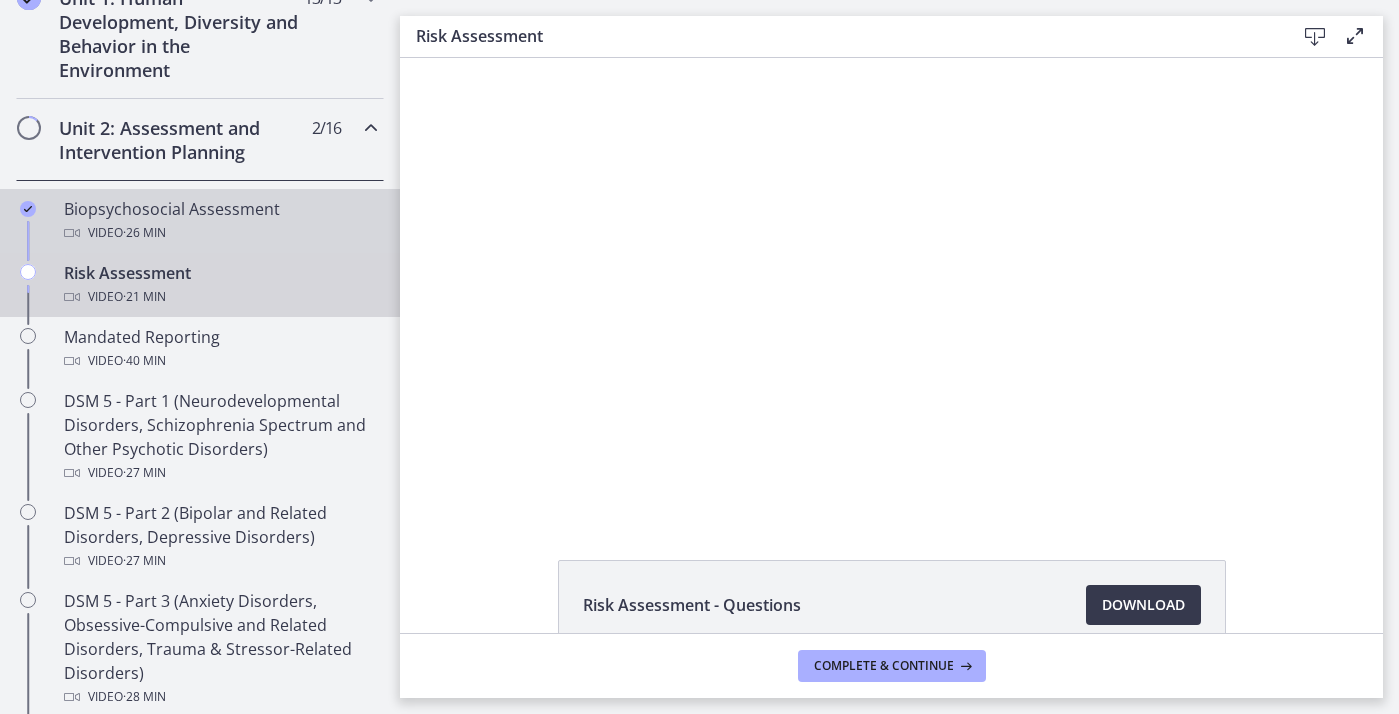 click on "Biopsychosocial Assessment
Video
·  26 min" at bounding box center (200, 221) 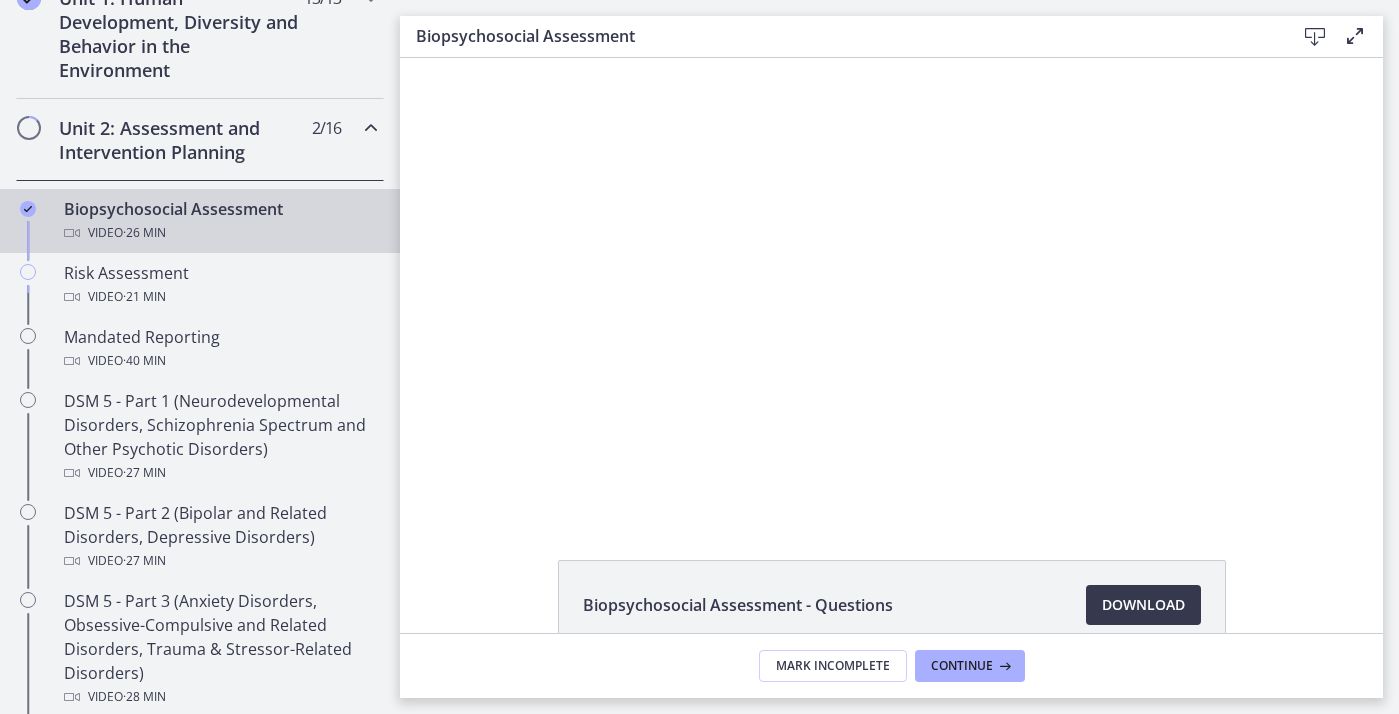 scroll, scrollTop: 0, scrollLeft: 0, axis: both 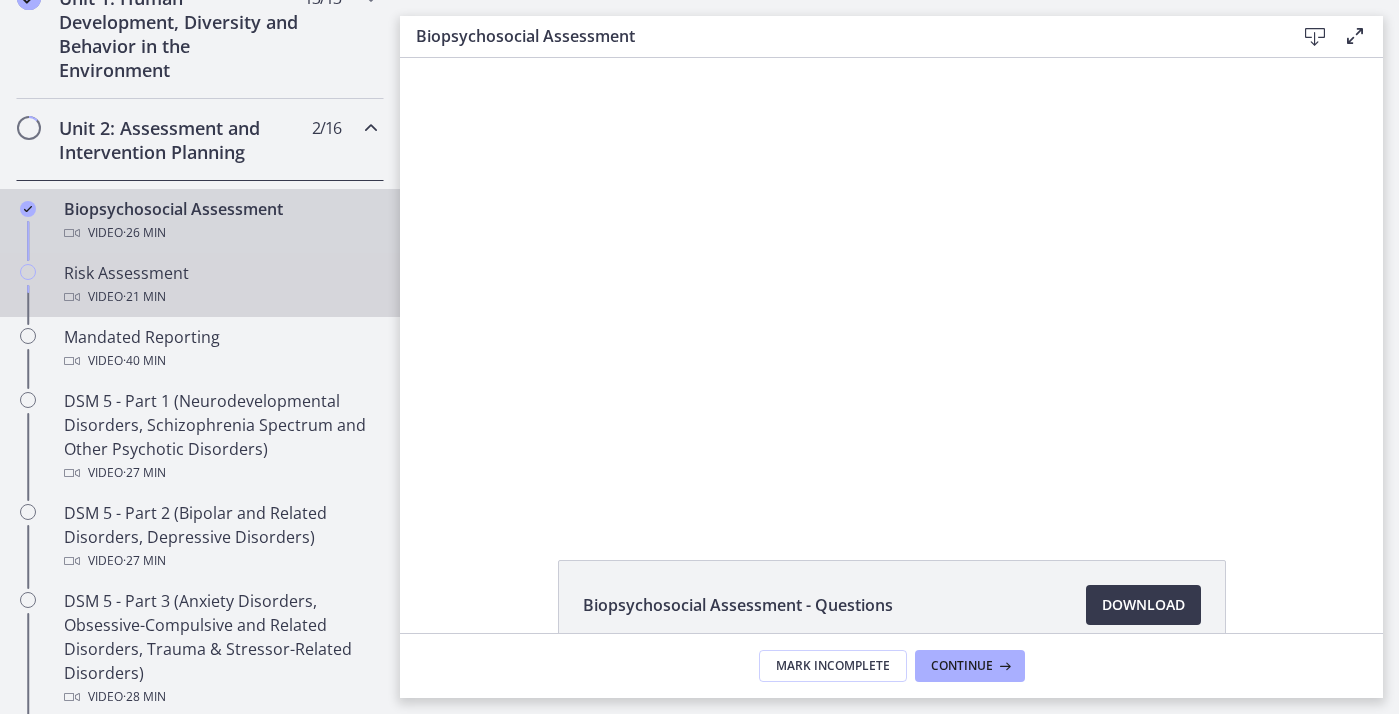 click on "Video
·  21 min" at bounding box center (220, 297) 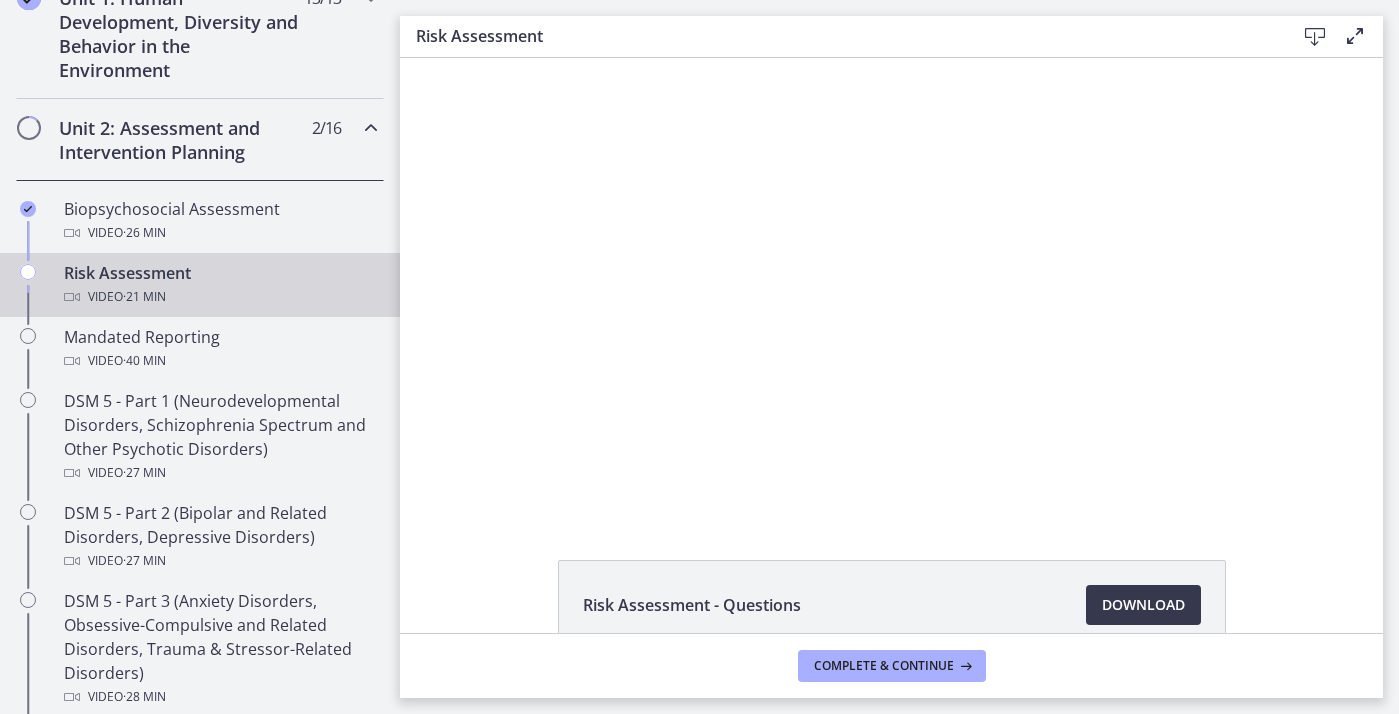 scroll, scrollTop: 0, scrollLeft: 0, axis: both 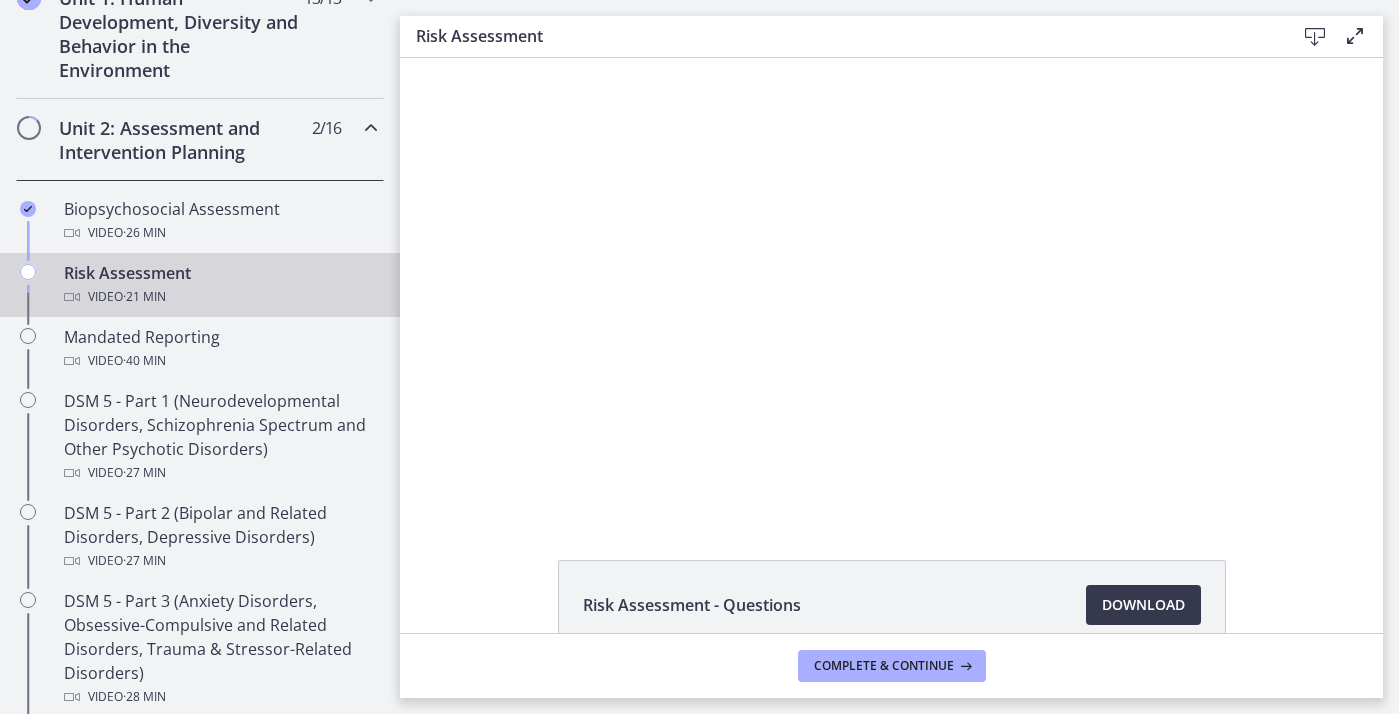 click at bounding box center (371, 128) 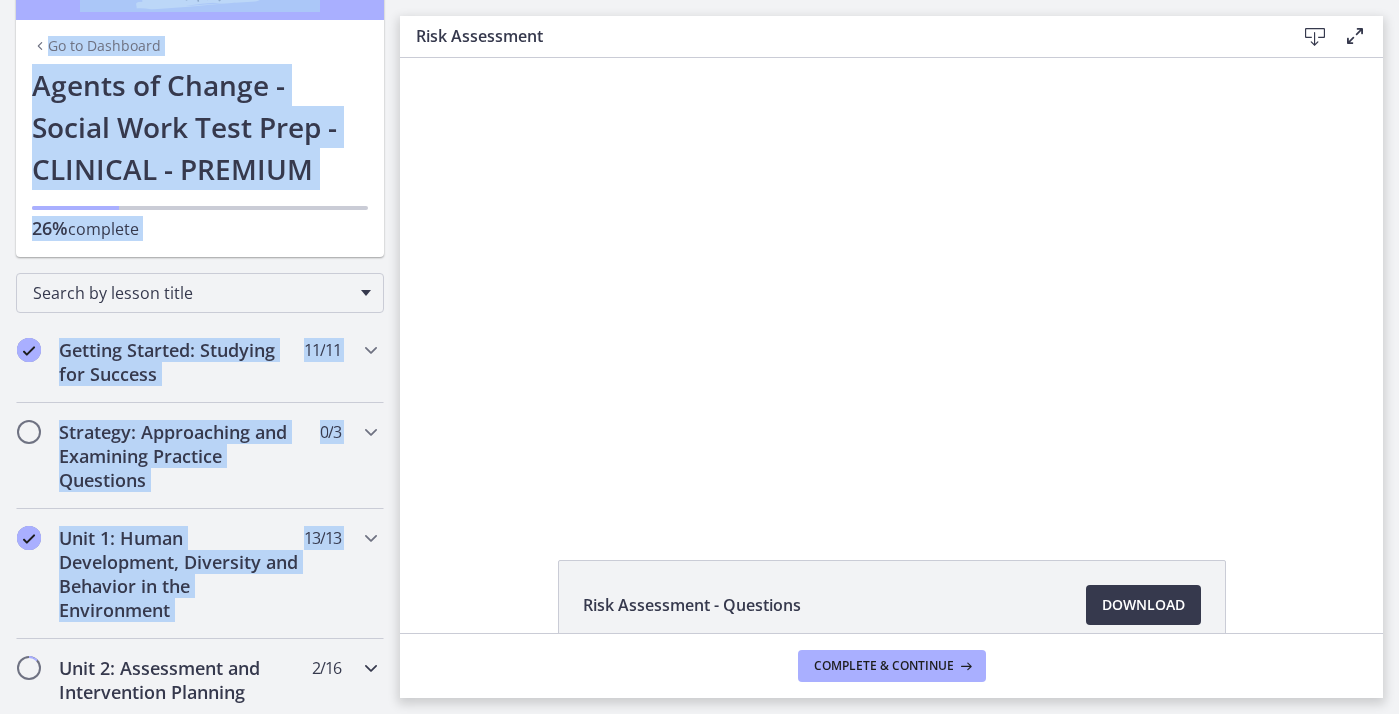 scroll, scrollTop: 0, scrollLeft: 0, axis: both 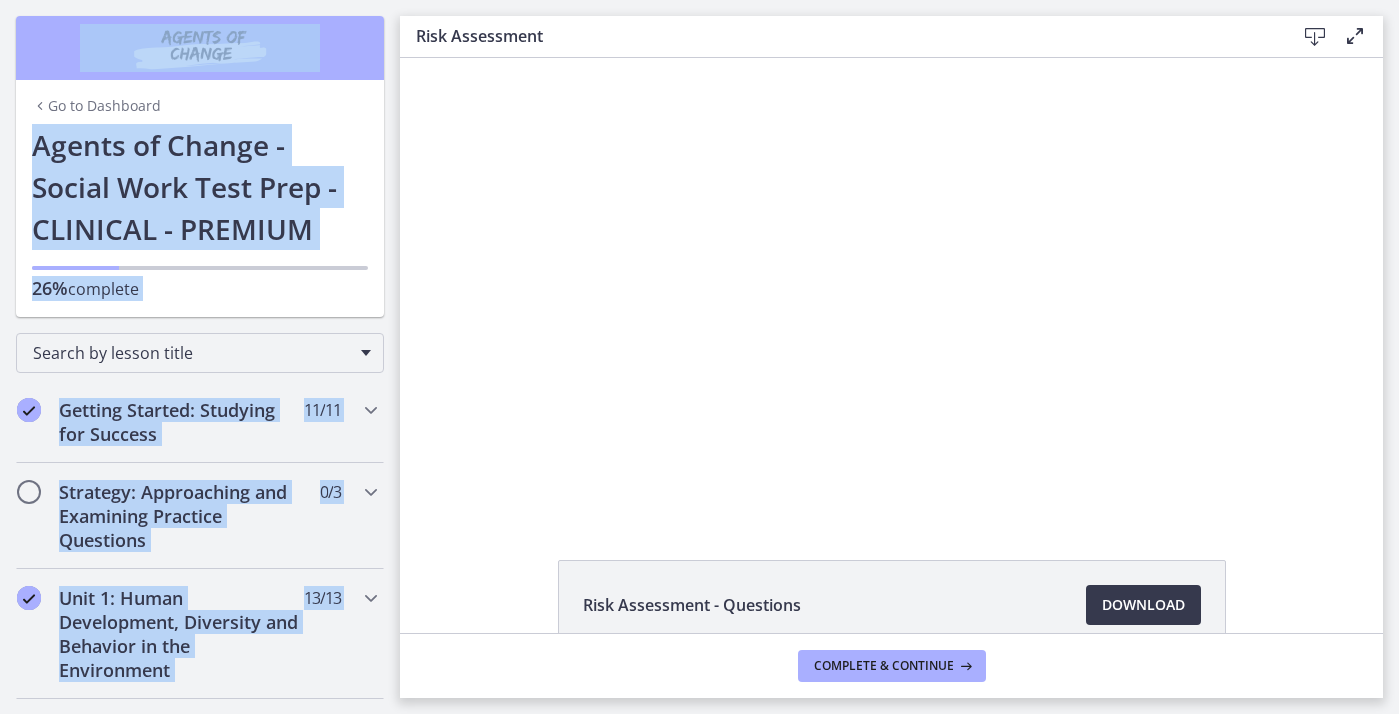 drag, startPoint x: 386, startPoint y: 104, endPoint x: 393, endPoint y: 2, distance: 102.239914 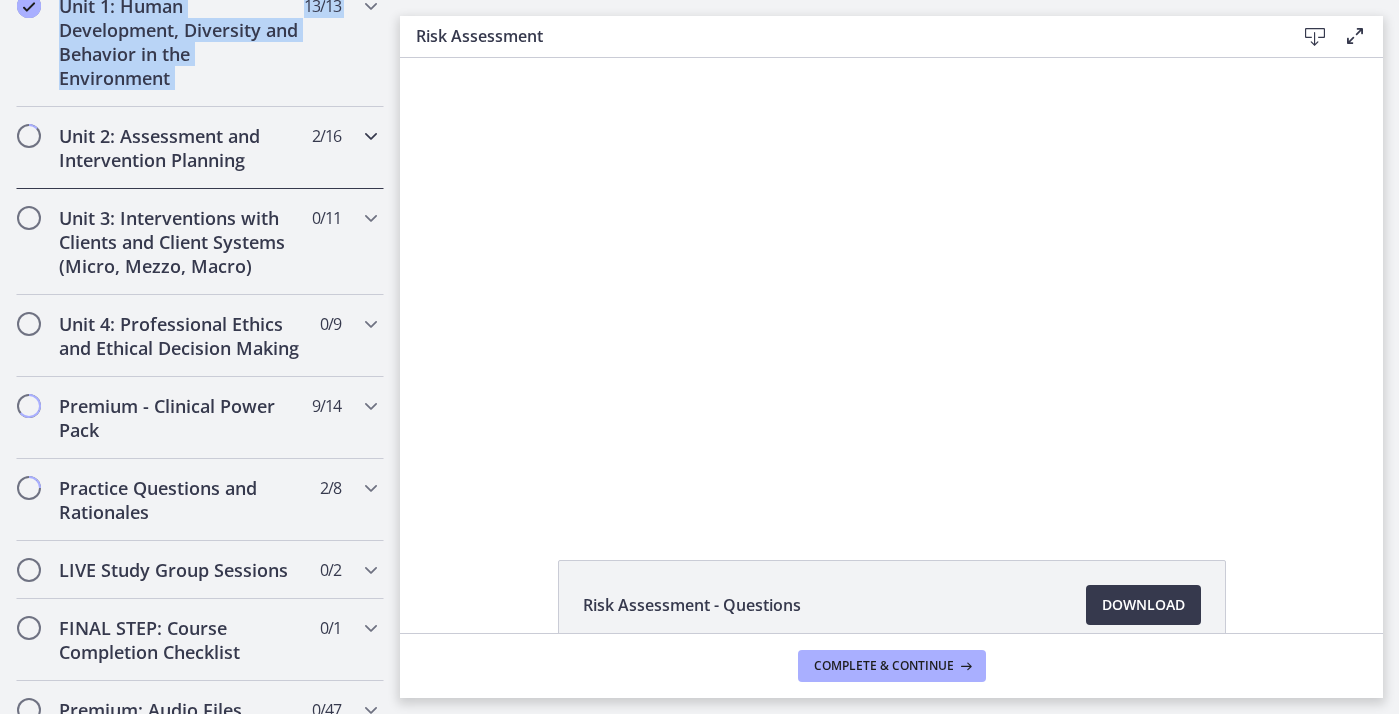 scroll, scrollTop: 595, scrollLeft: 0, axis: vertical 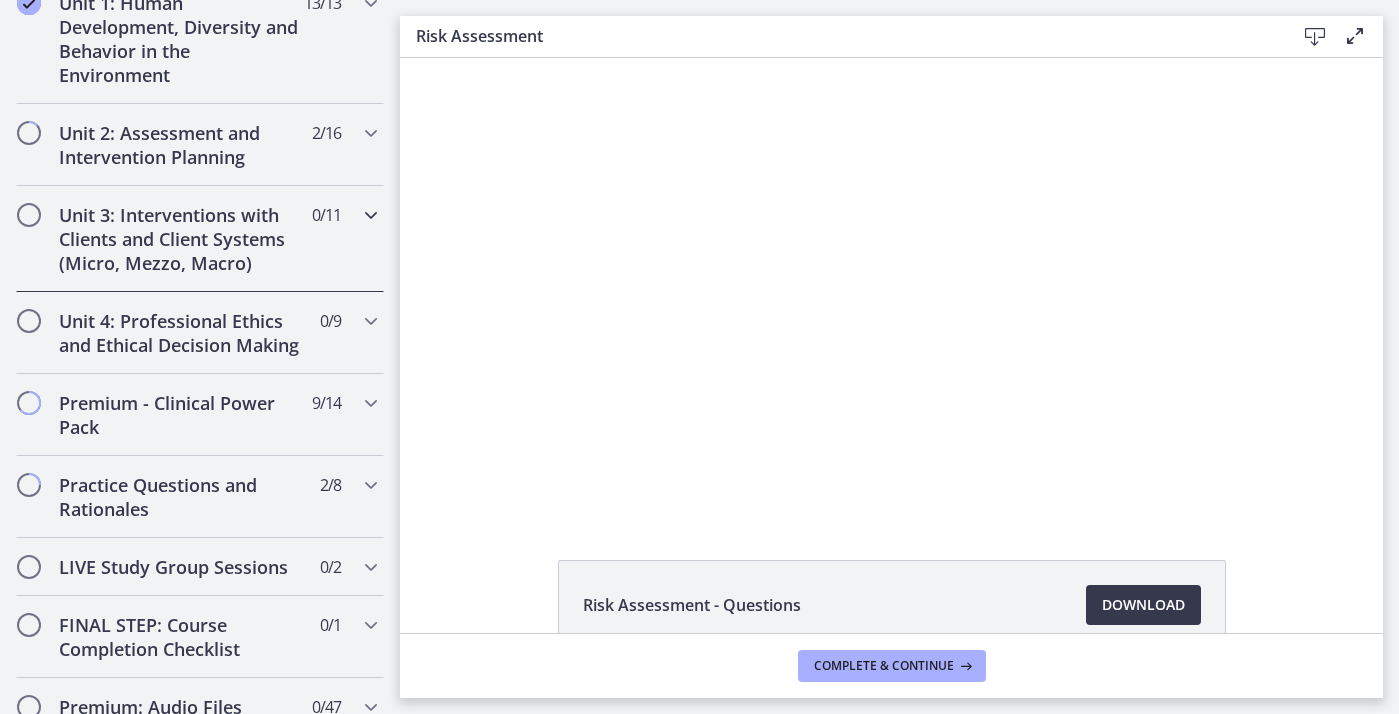 click at bounding box center [371, 215] 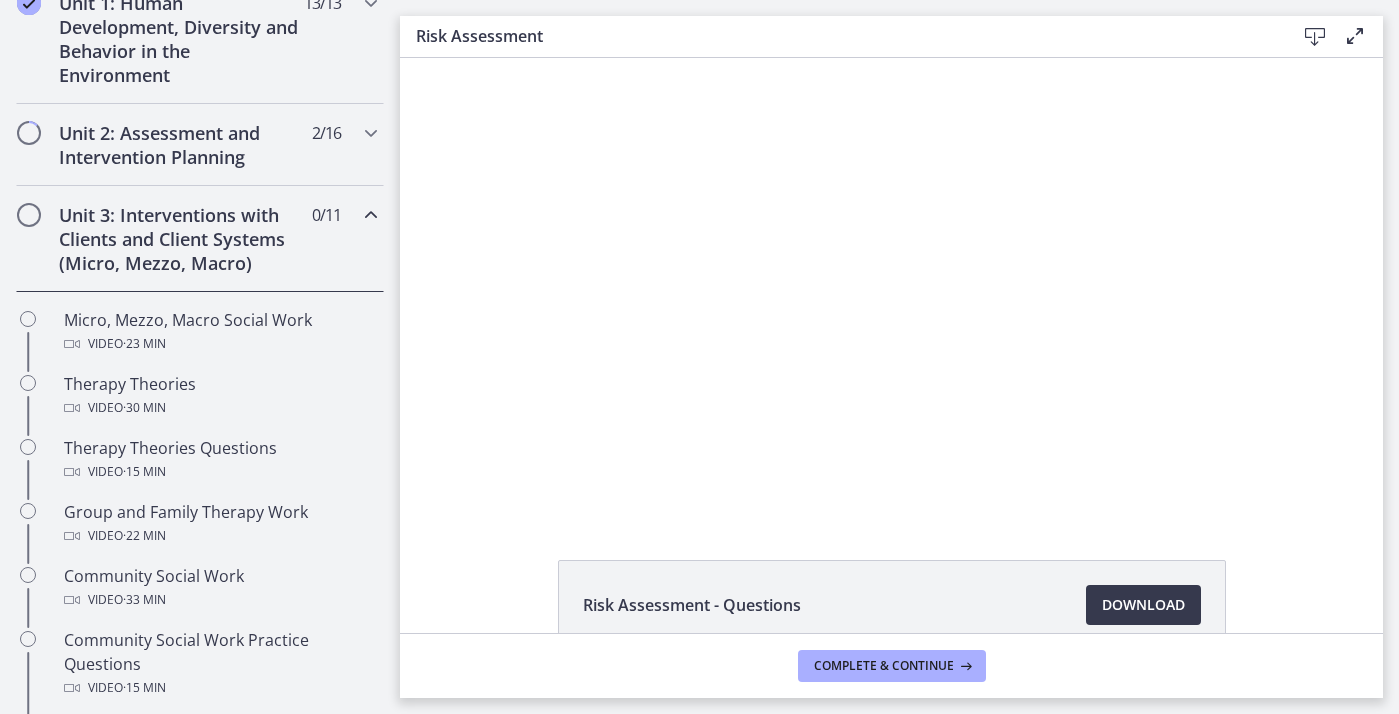click at bounding box center [371, 215] 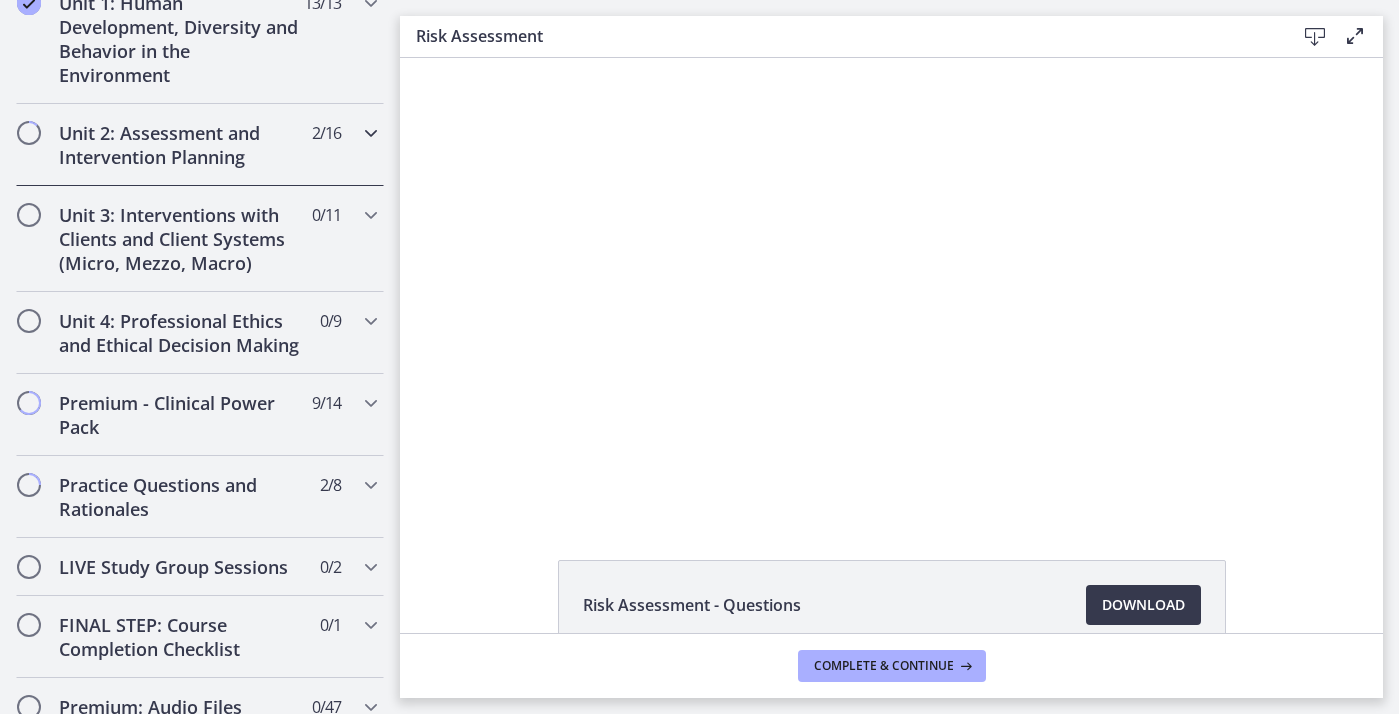 click at bounding box center (371, 133) 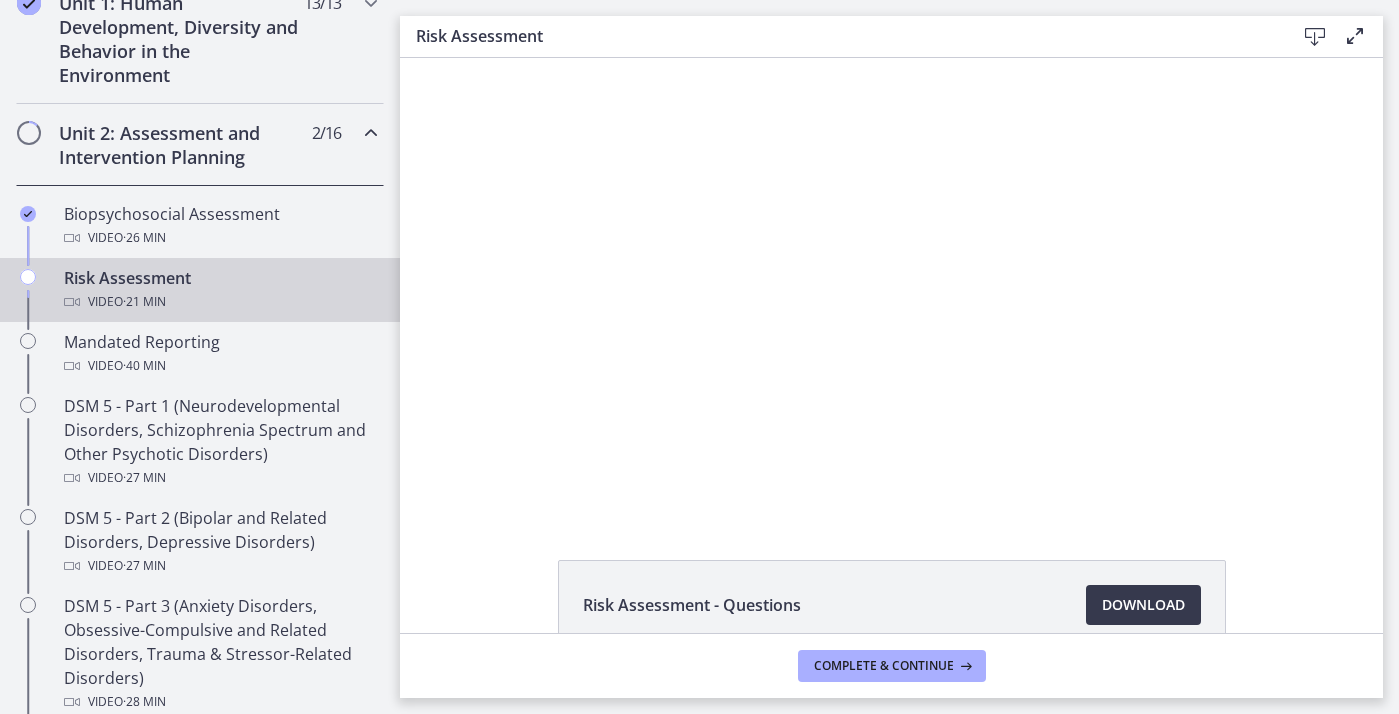 click at bounding box center [371, 133] 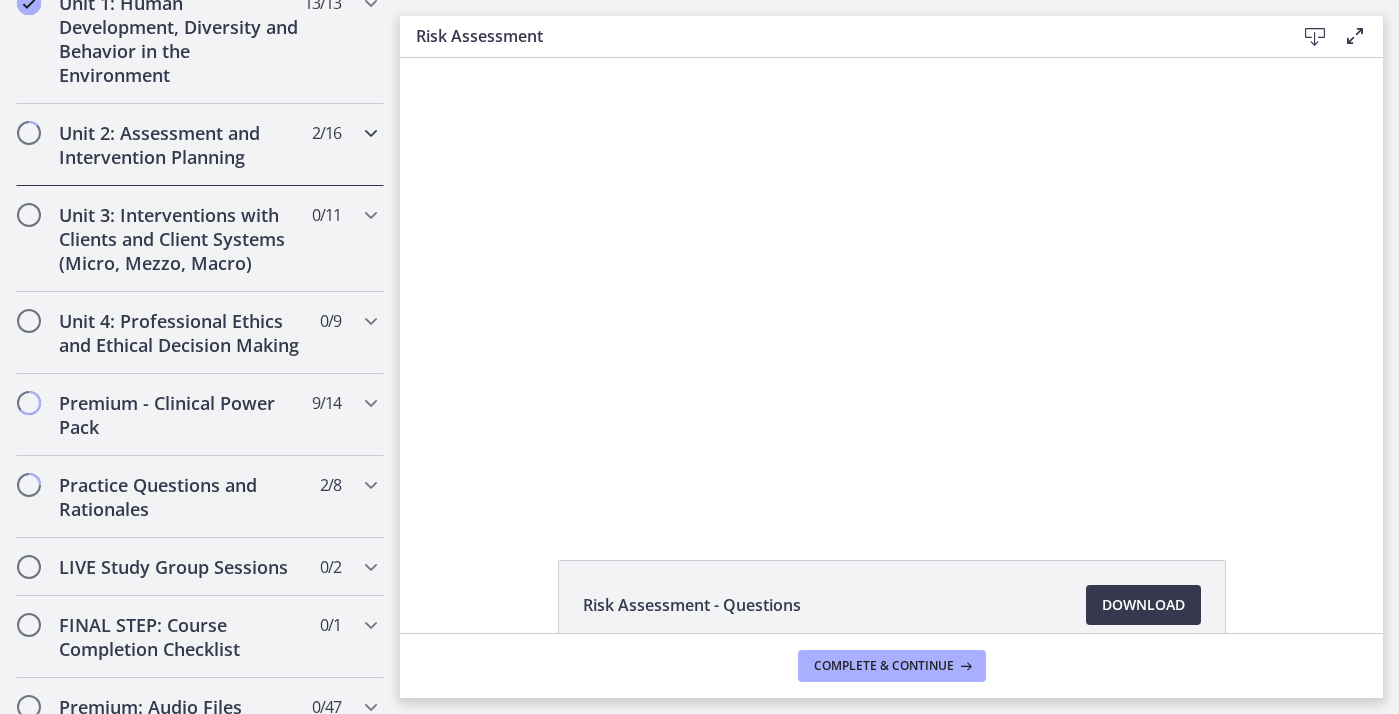 click at bounding box center (371, 133) 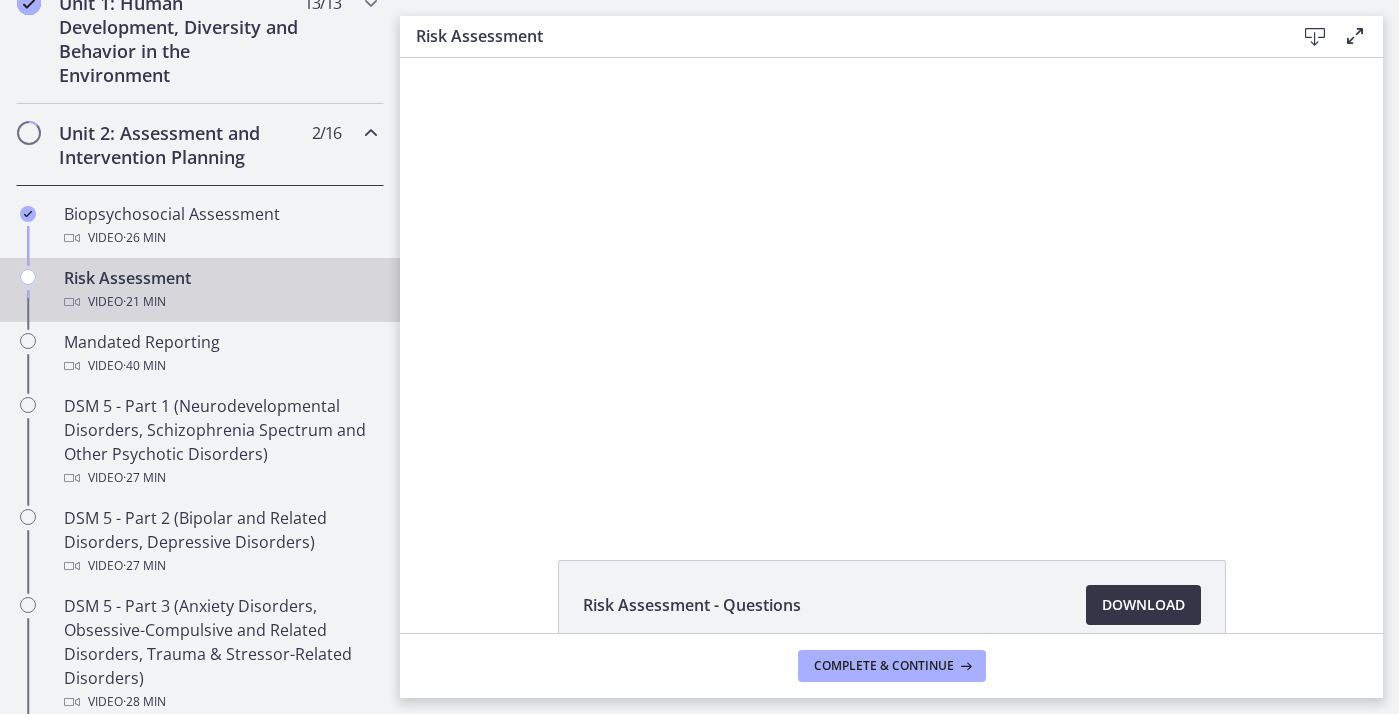 click on "Download
Opens in a new window" at bounding box center [1143, 605] 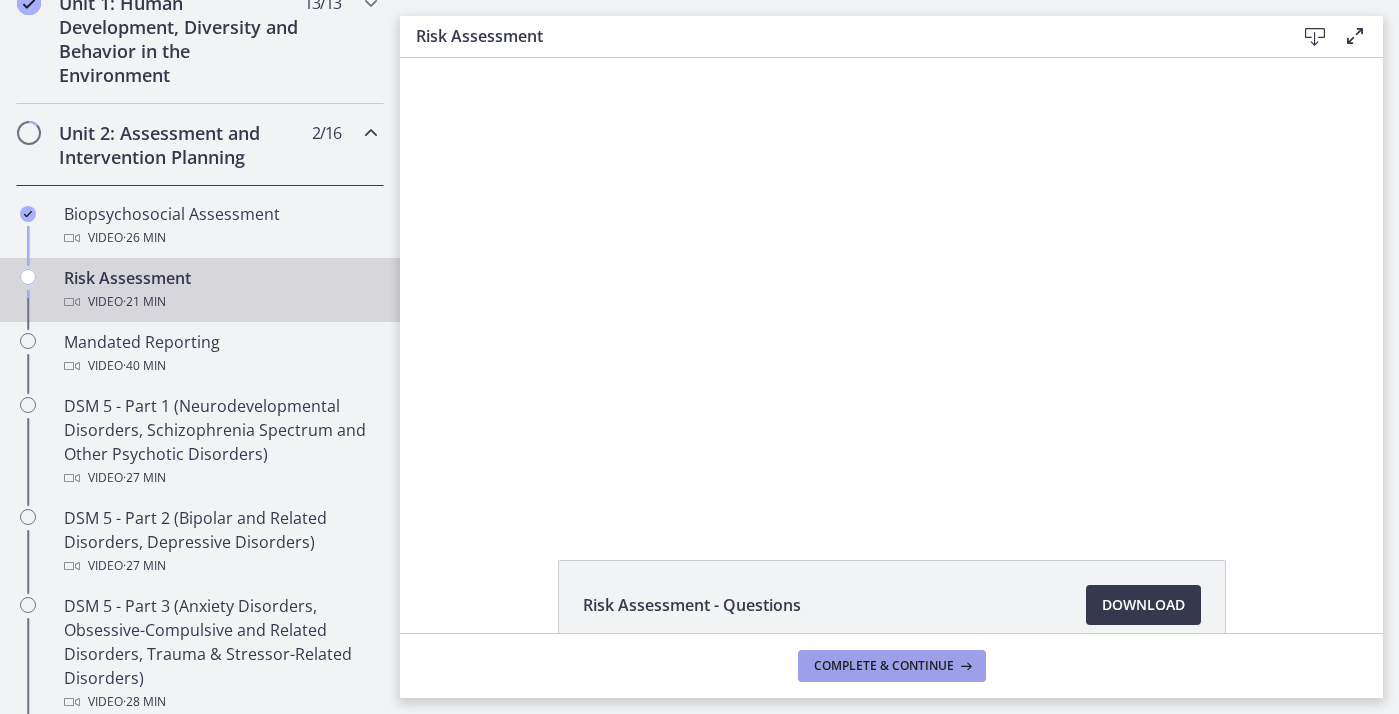 click on "Complete & continue" at bounding box center [884, 666] 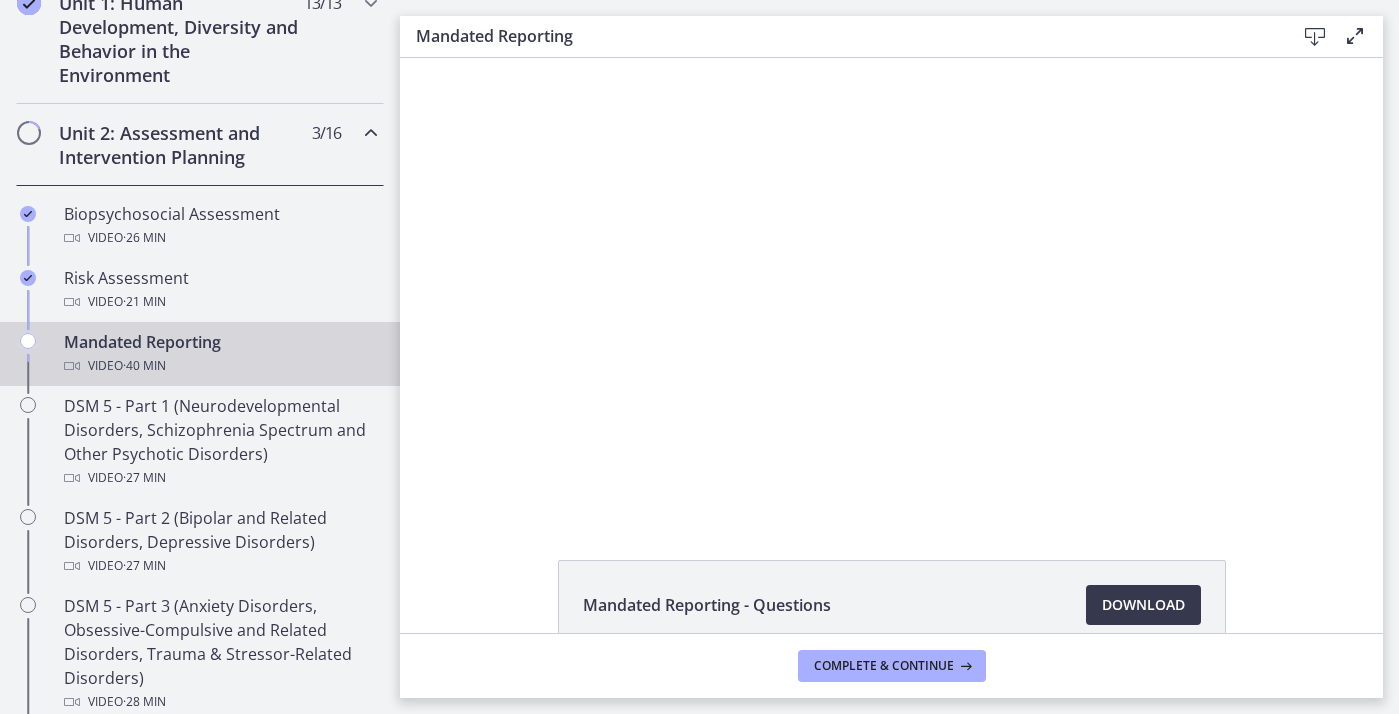 scroll, scrollTop: 0, scrollLeft: 0, axis: both 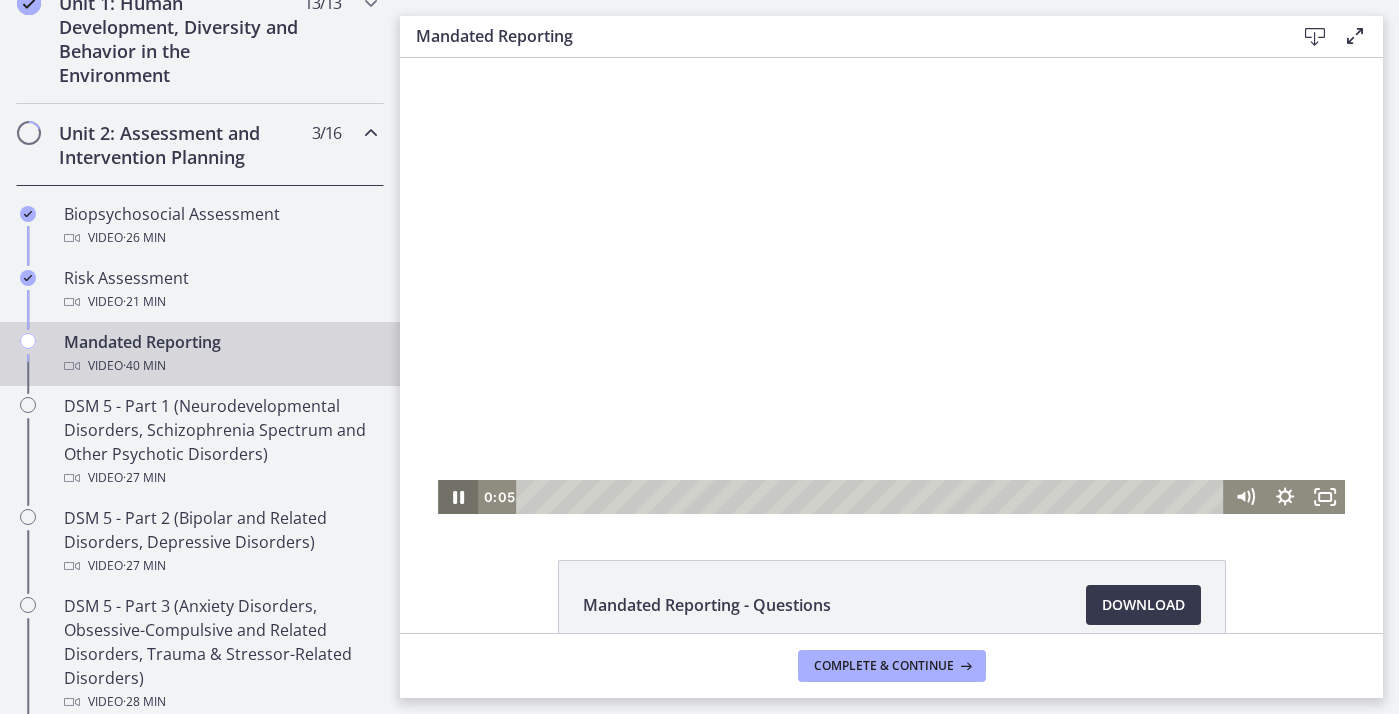 click 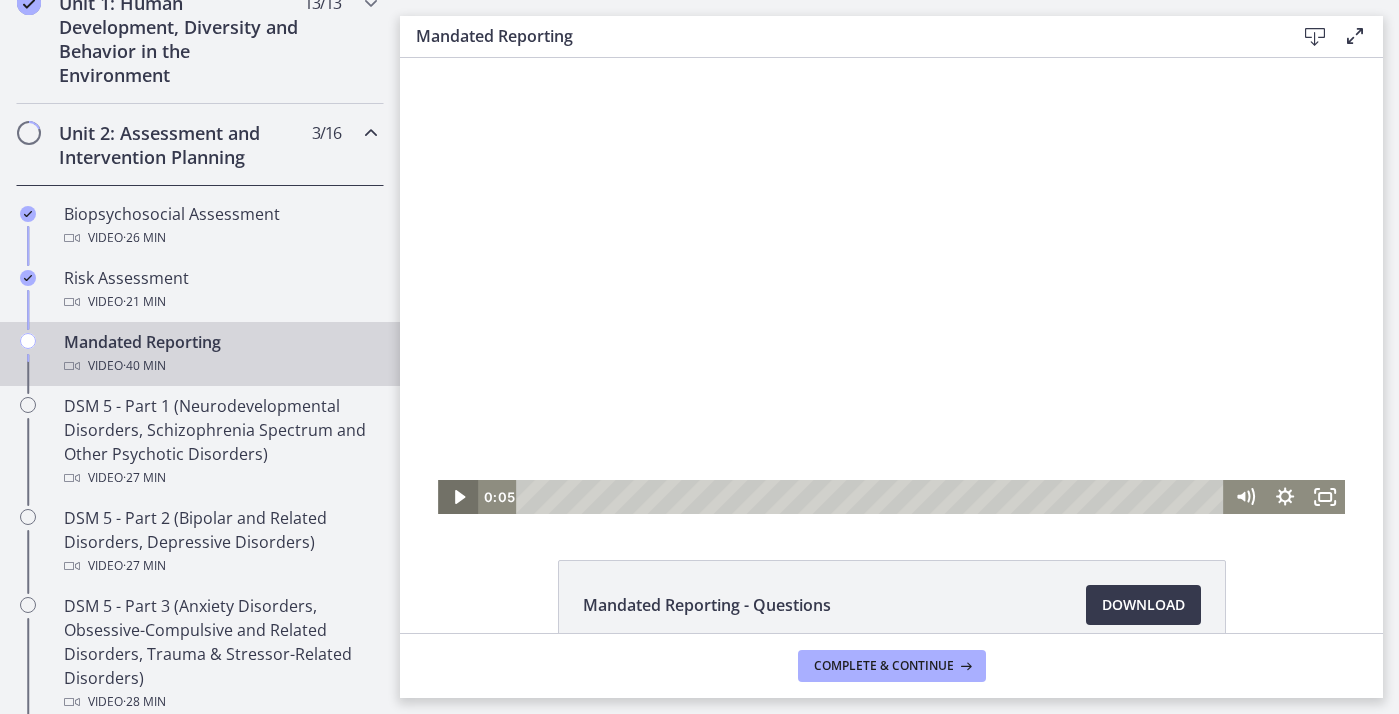 click 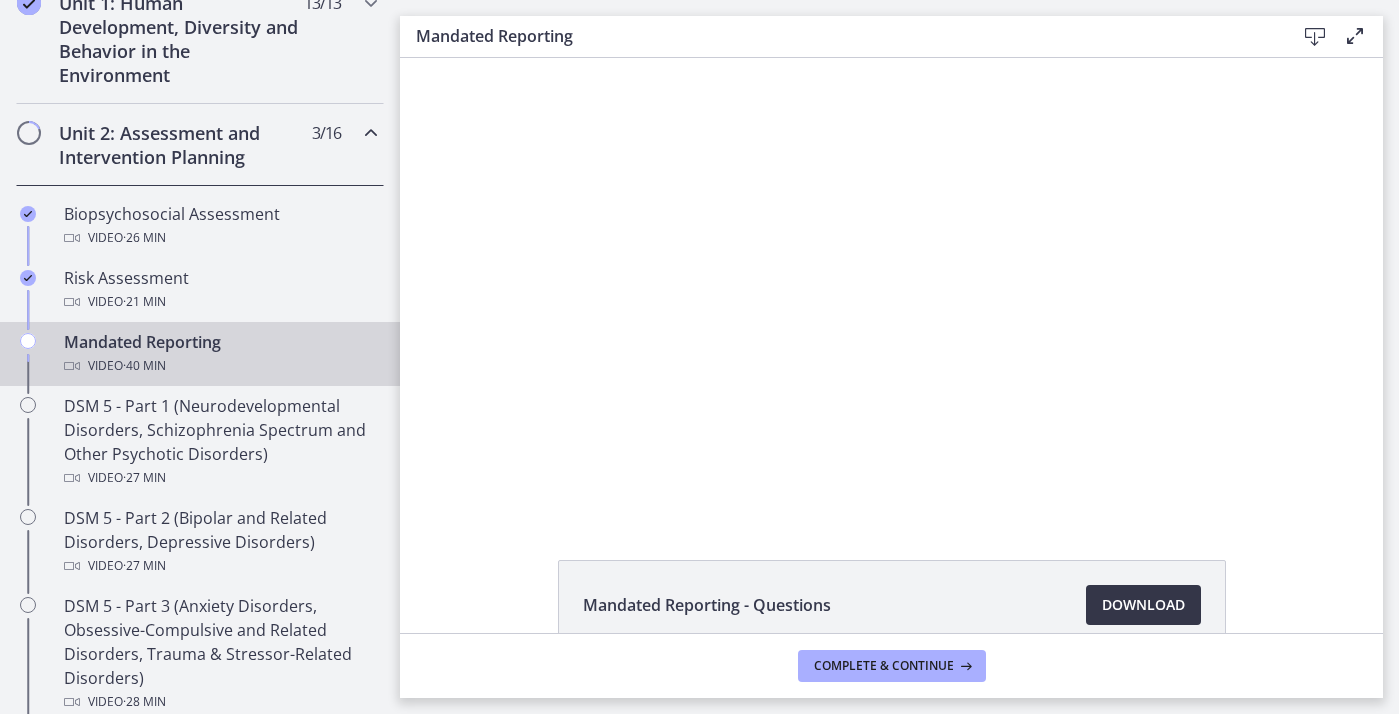 click on "Download
Opens in a new window" at bounding box center [1143, 605] 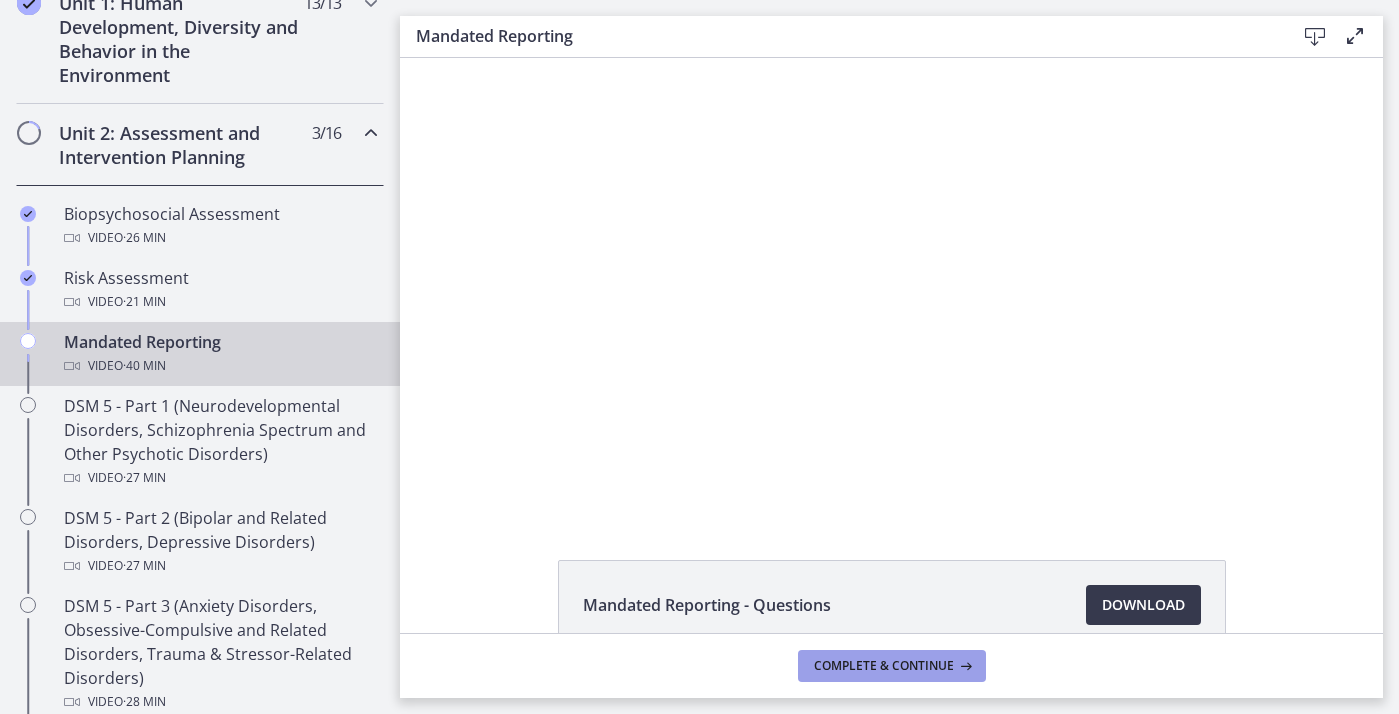 click on "Complete & continue" at bounding box center (884, 666) 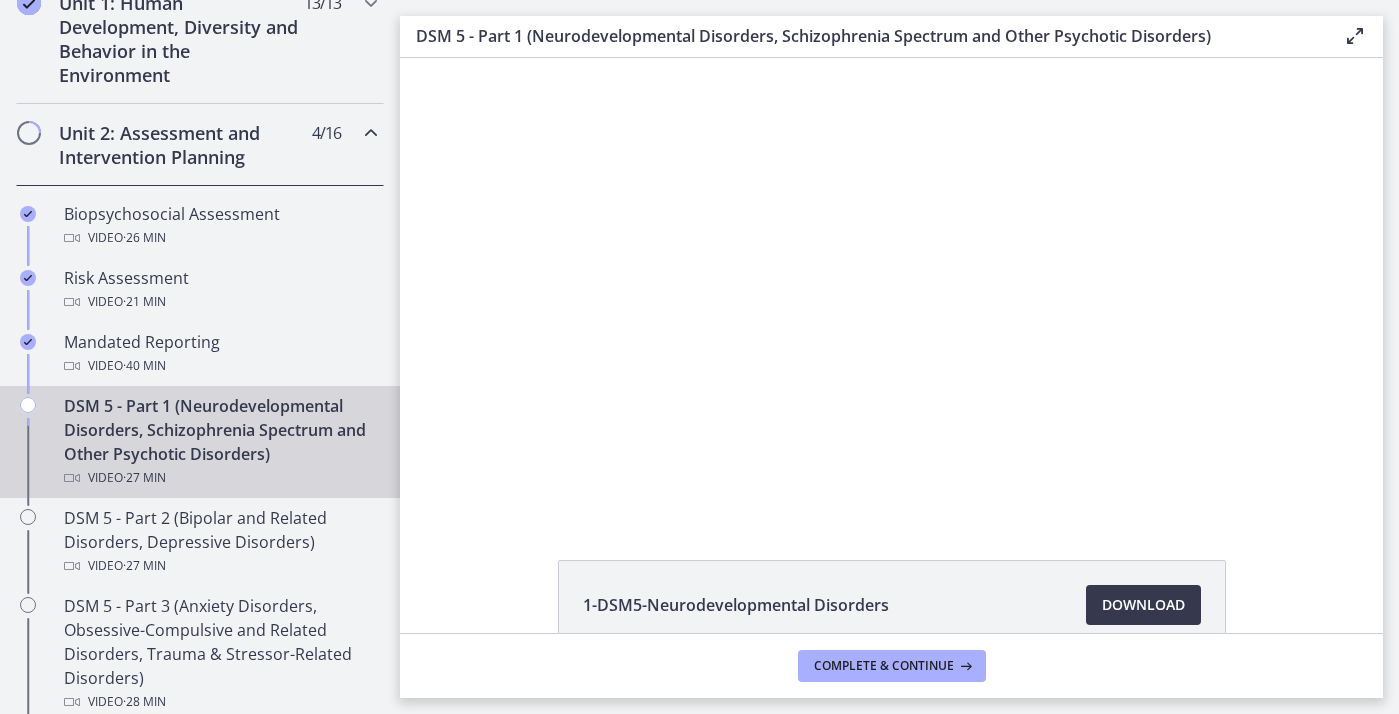 scroll, scrollTop: 0, scrollLeft: 0, axis: both 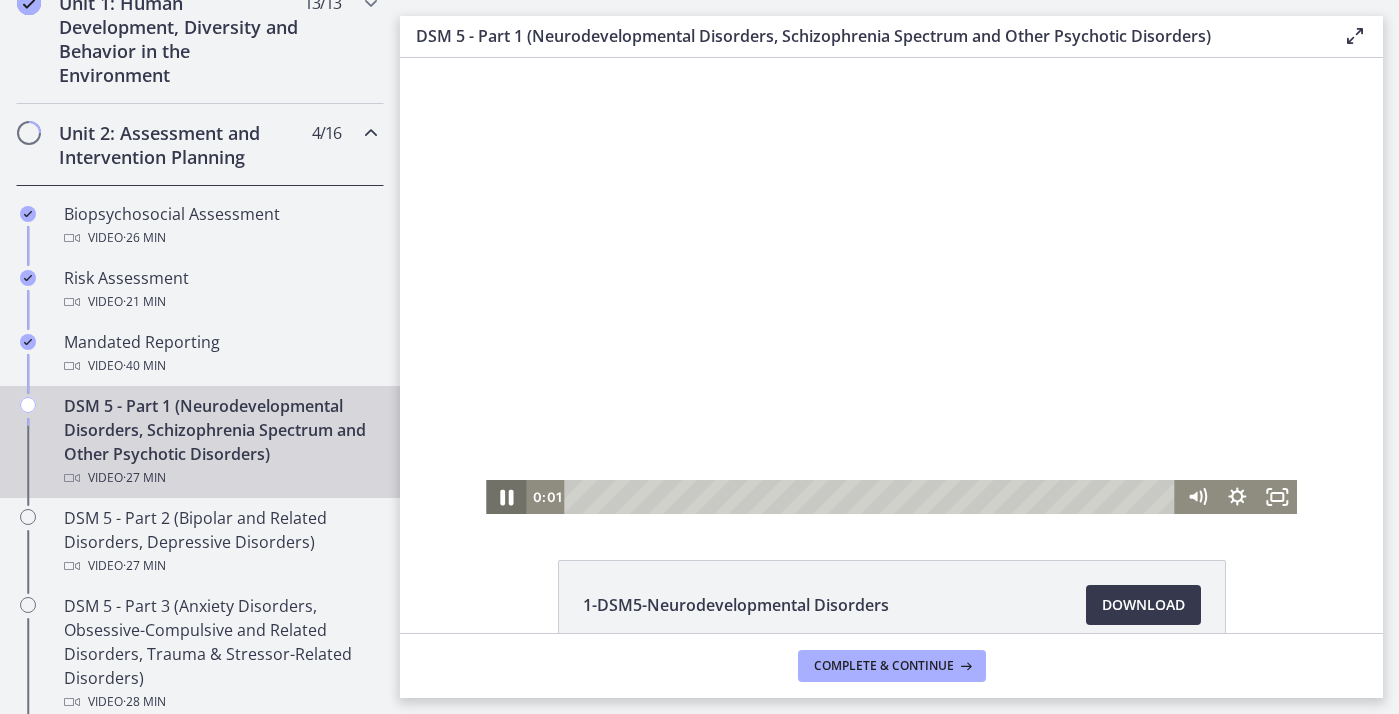click 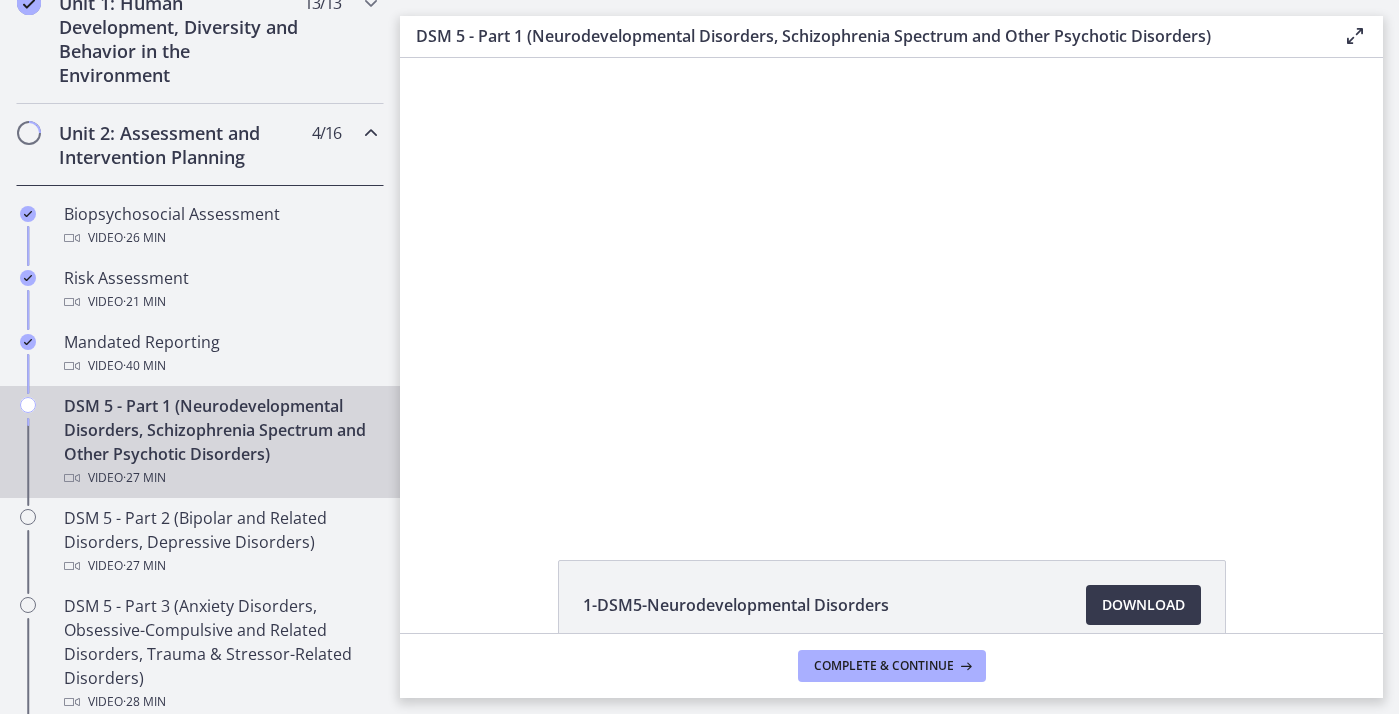 click at bounding box center (371, 133) 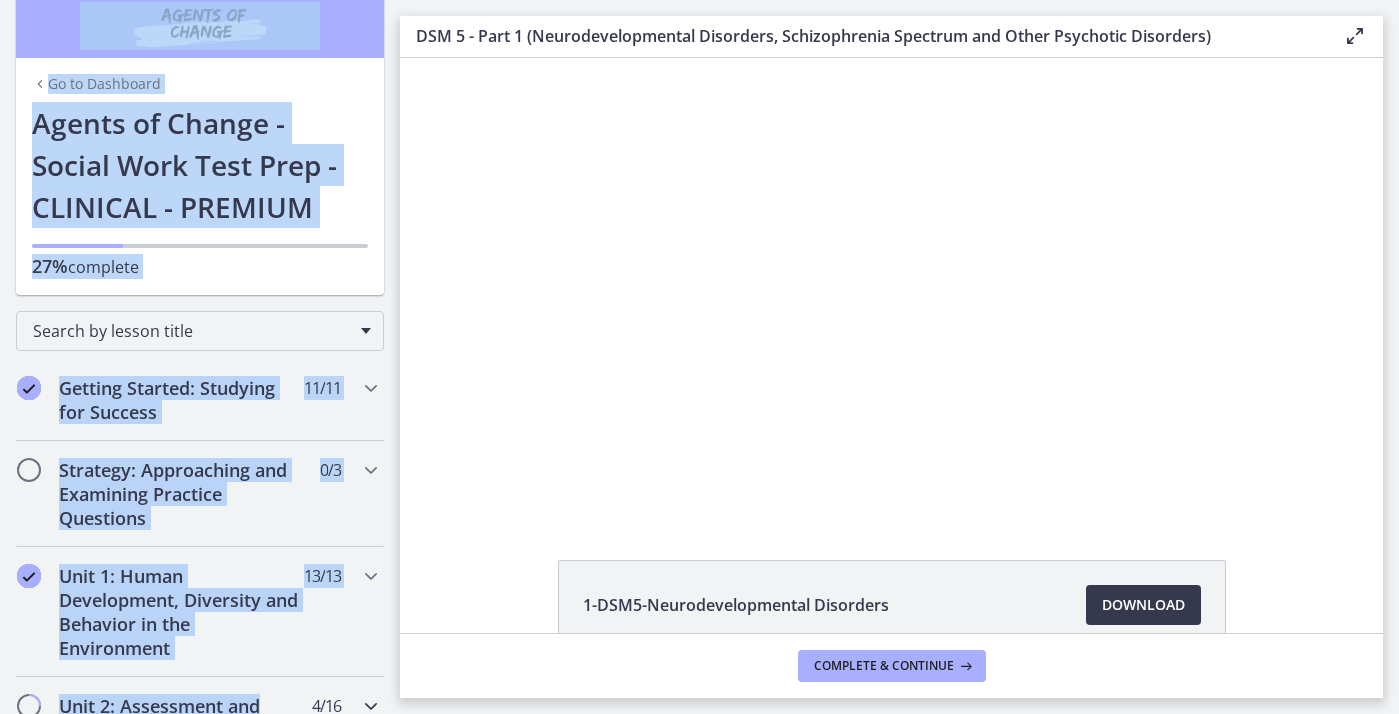 scroll, scrollTop: 0, scrollLeft: 0, axis: both 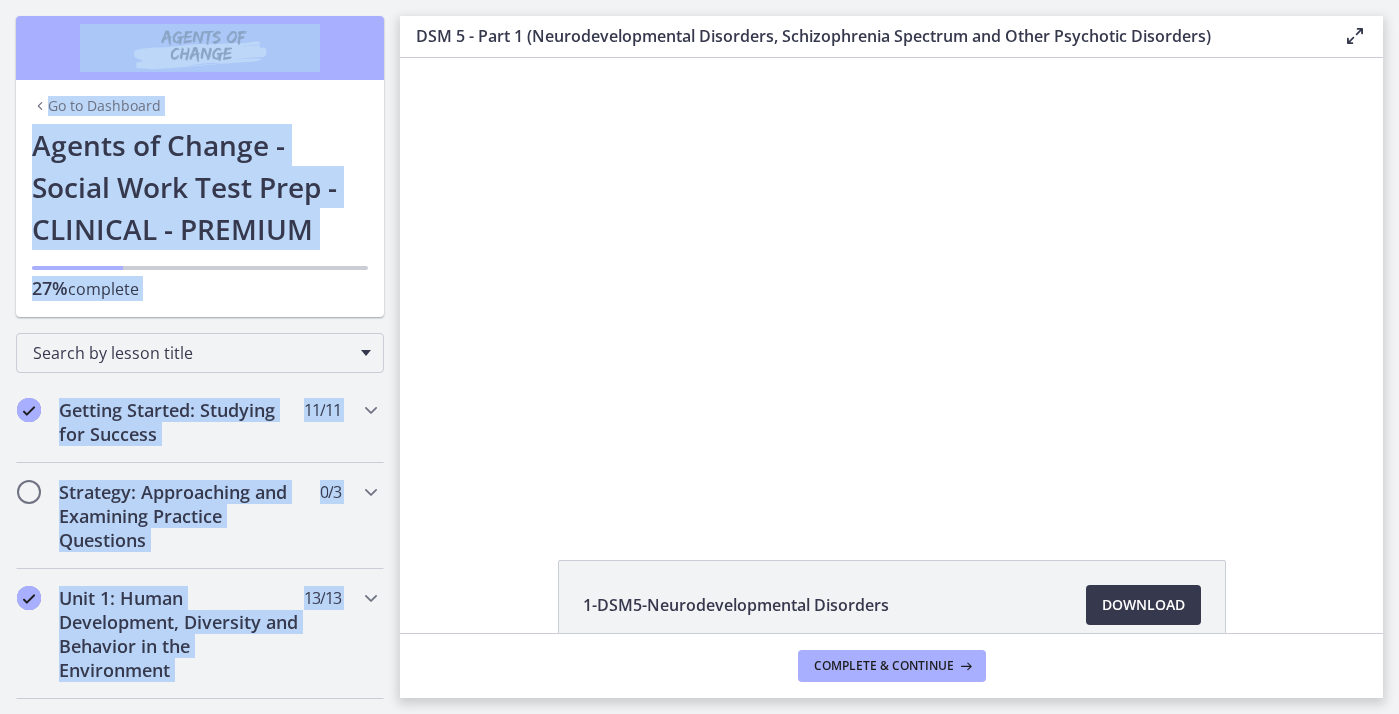 drag, startPoint x: 391, startPoint y: 137, endPoint x: 396, endPoint y: -8, distance: 145.08618 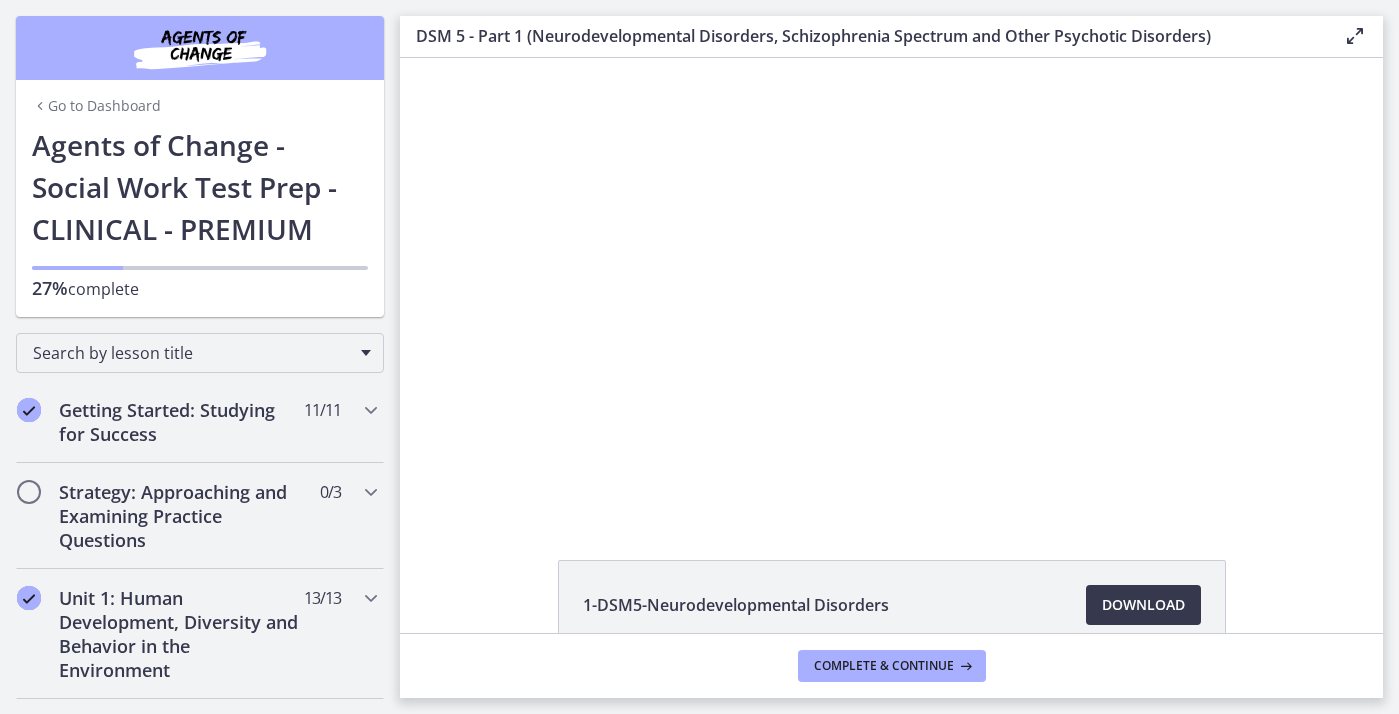 scroll, scrollTop: 4, scrollLeft: 0, axis: vertical 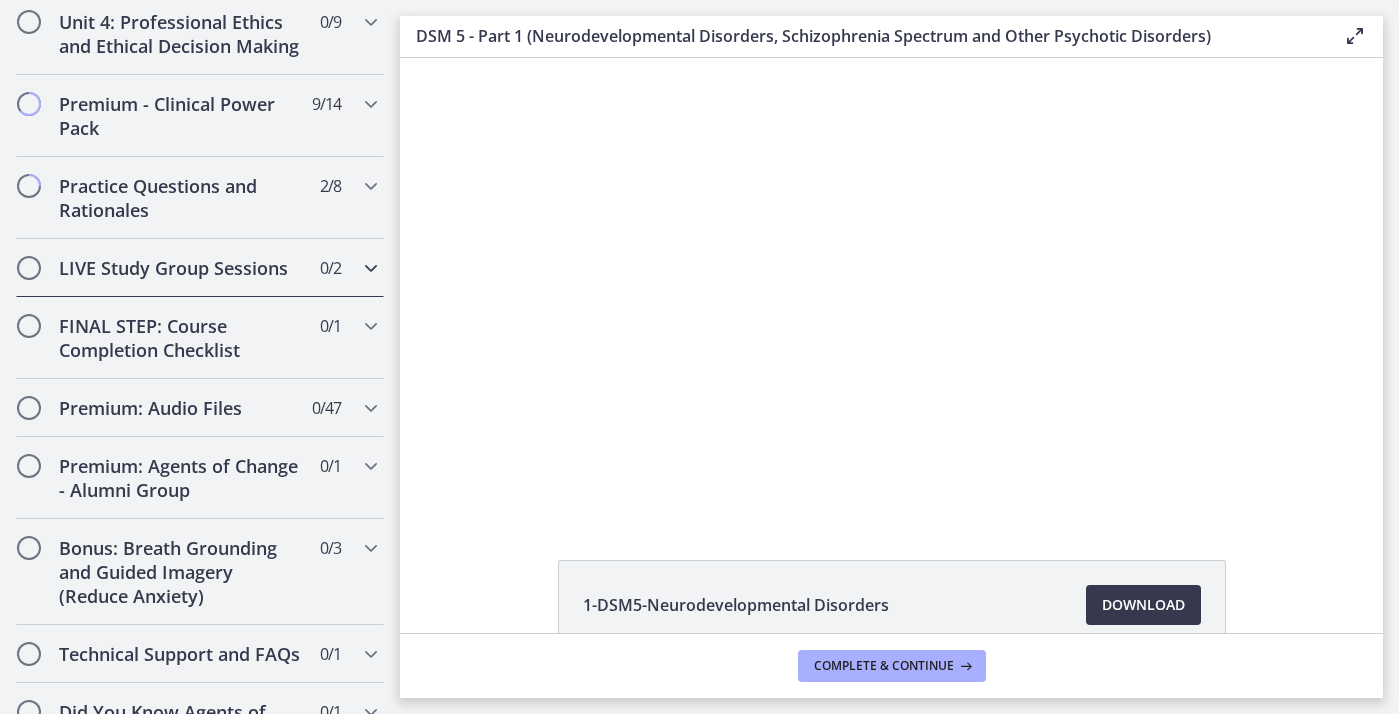 click at bounding box center [371, 268] 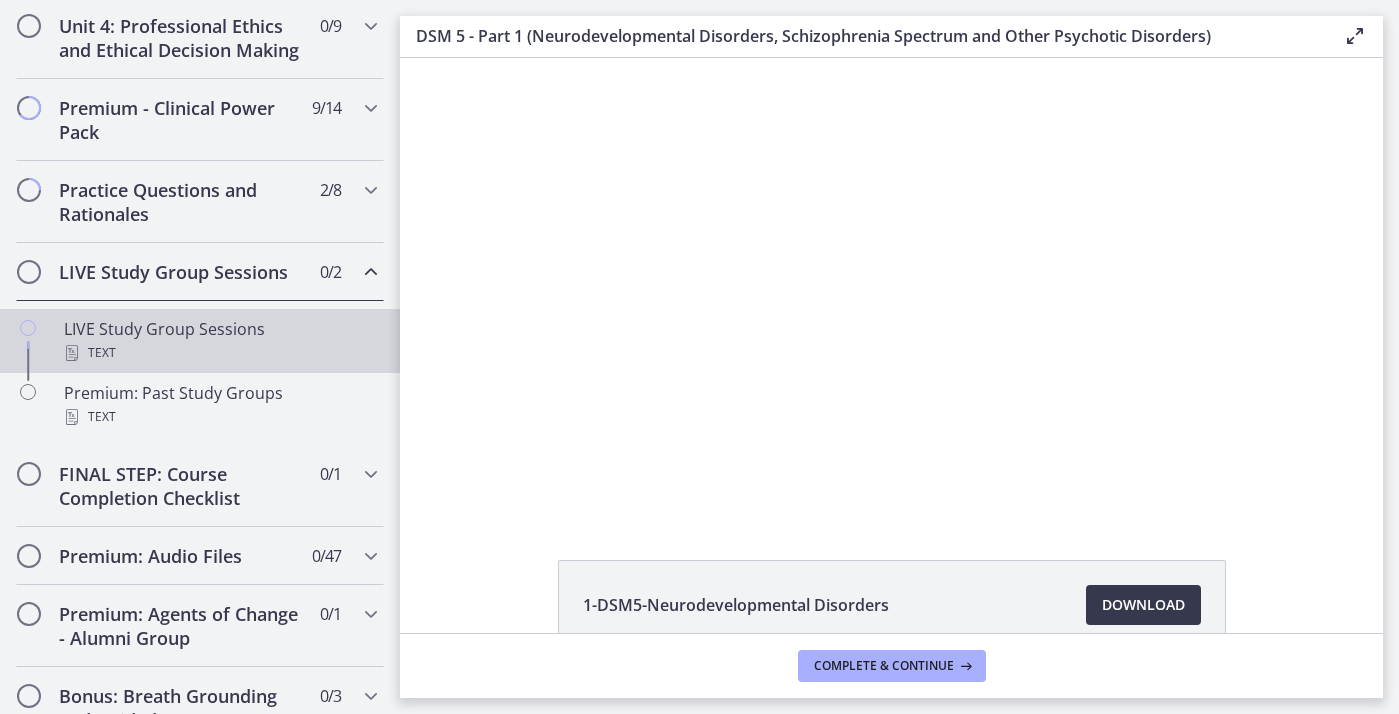 scroll, scrollTop: 887, scrollLeft: 0, axis: vertical 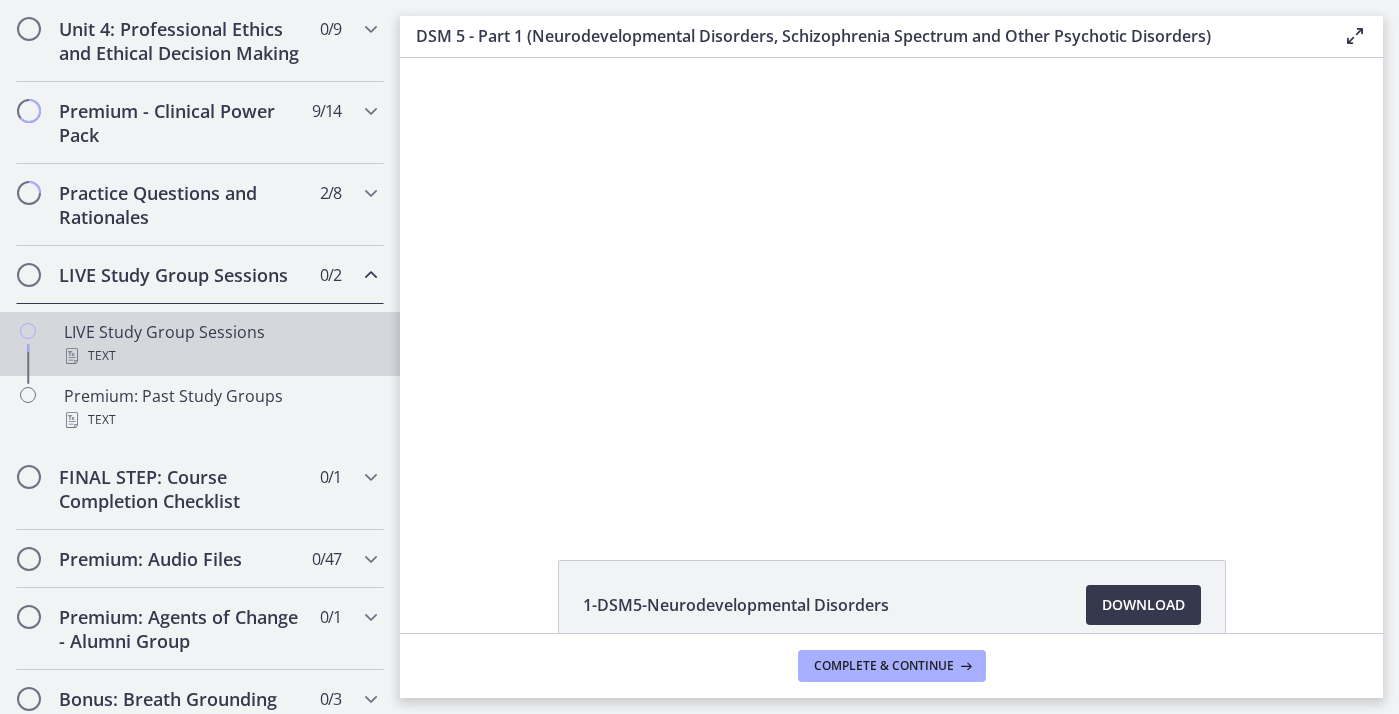 click on "LIVE Study Group Sessions
Text" at bounding box center (220, 344) 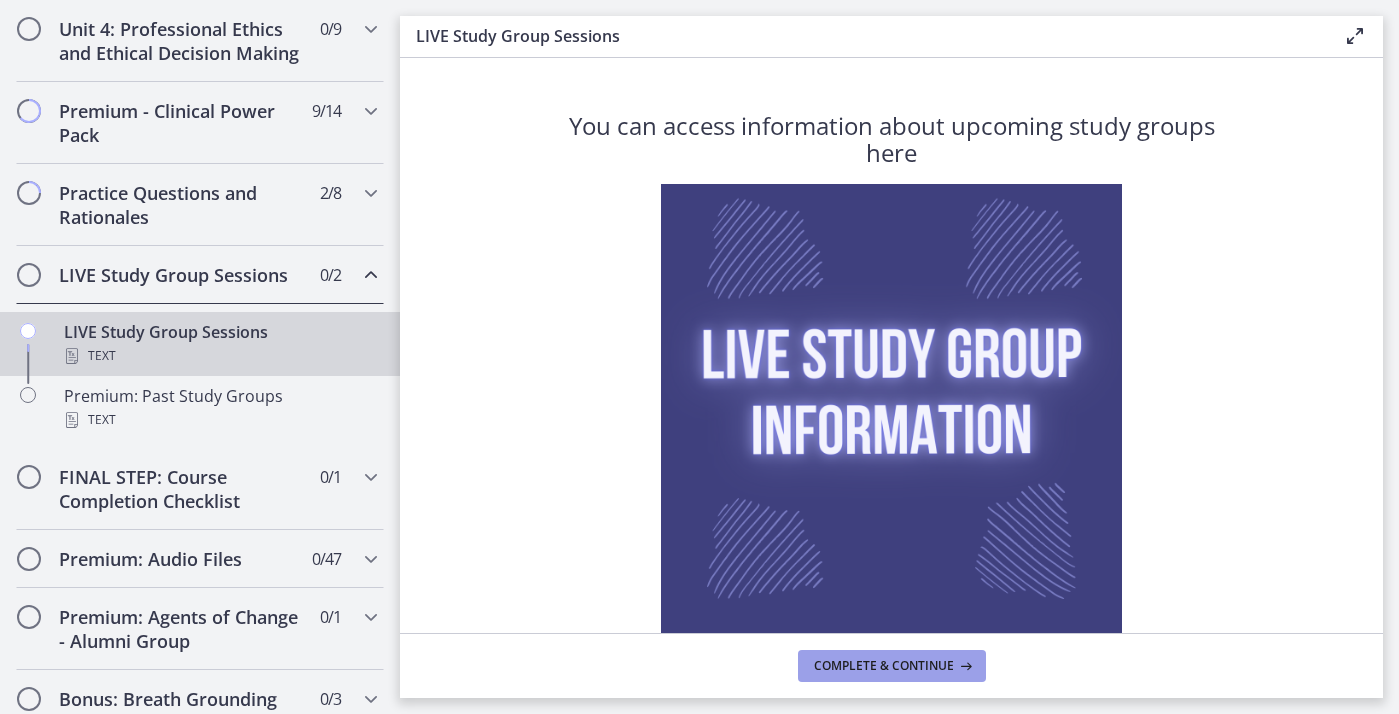 click on "Complete & continue" at bounding box center [884, 666] 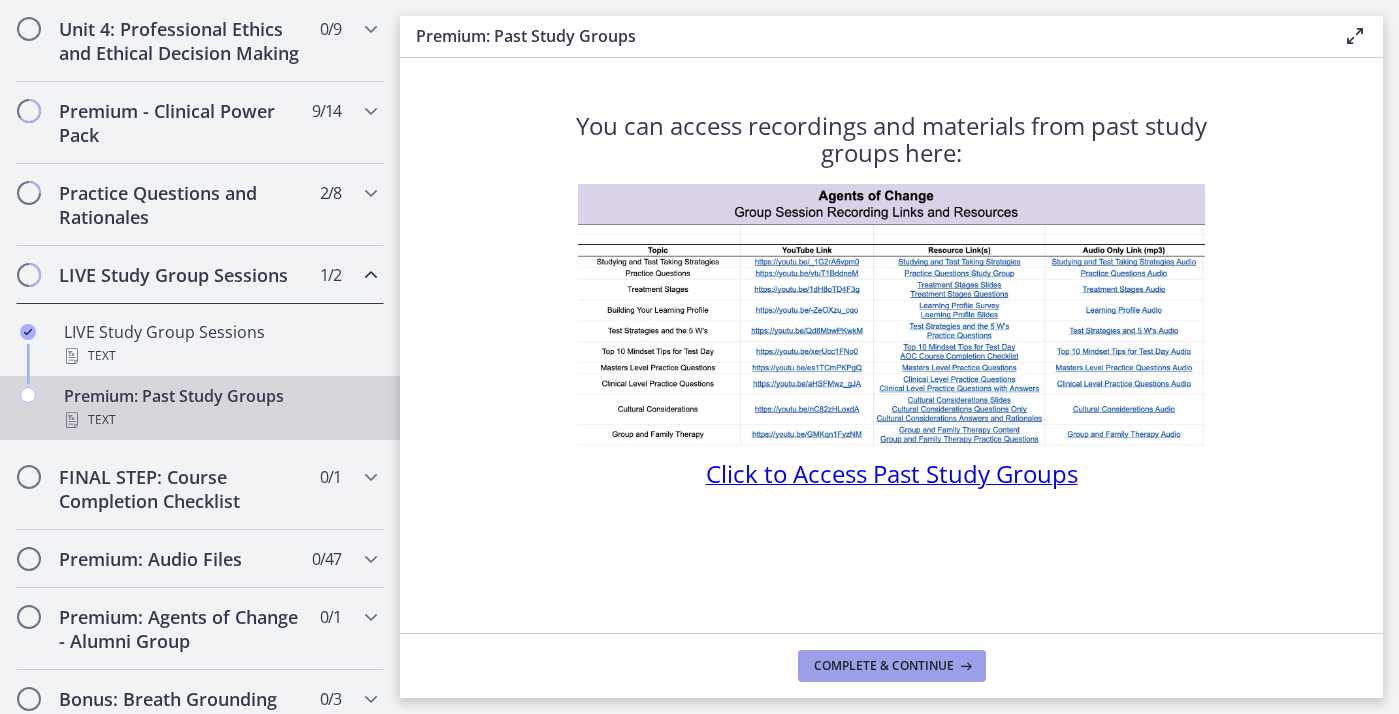 click on "Complete & continue" at bounding box center (884, 666) 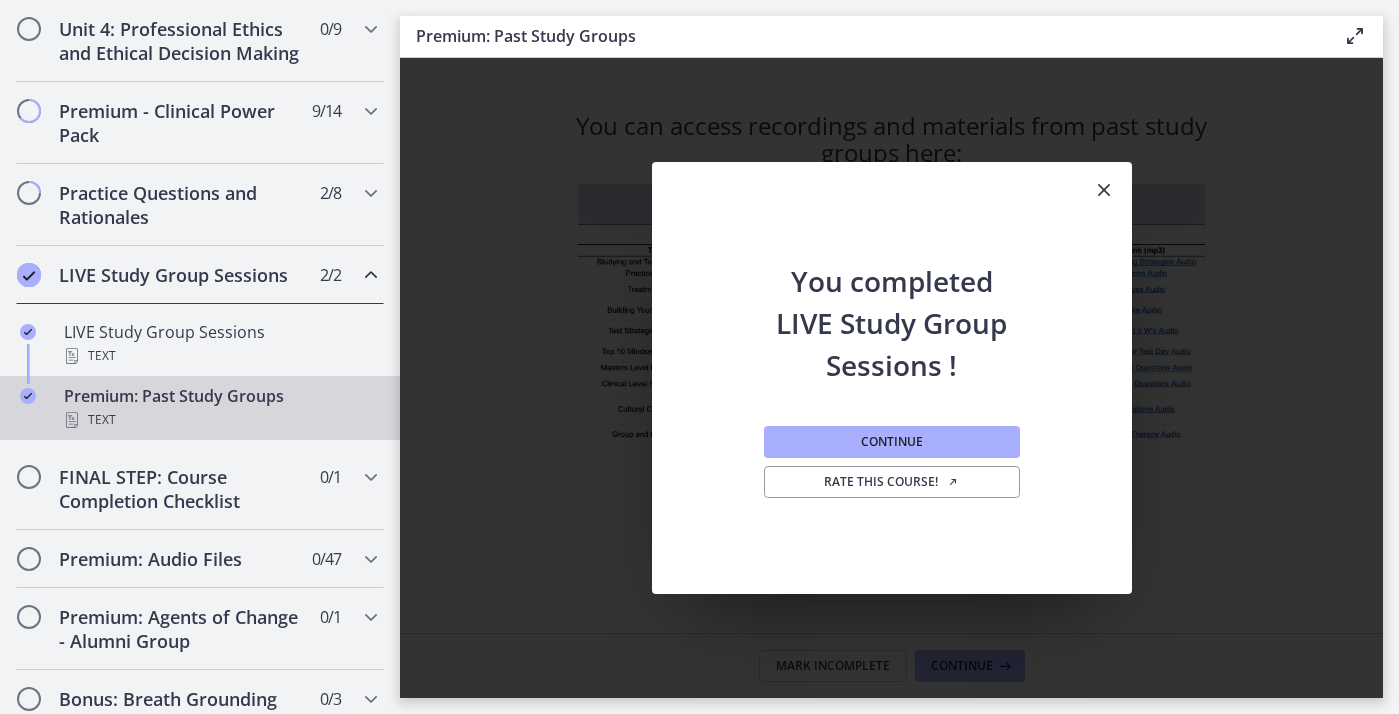click at bounding box center (1104, 190) 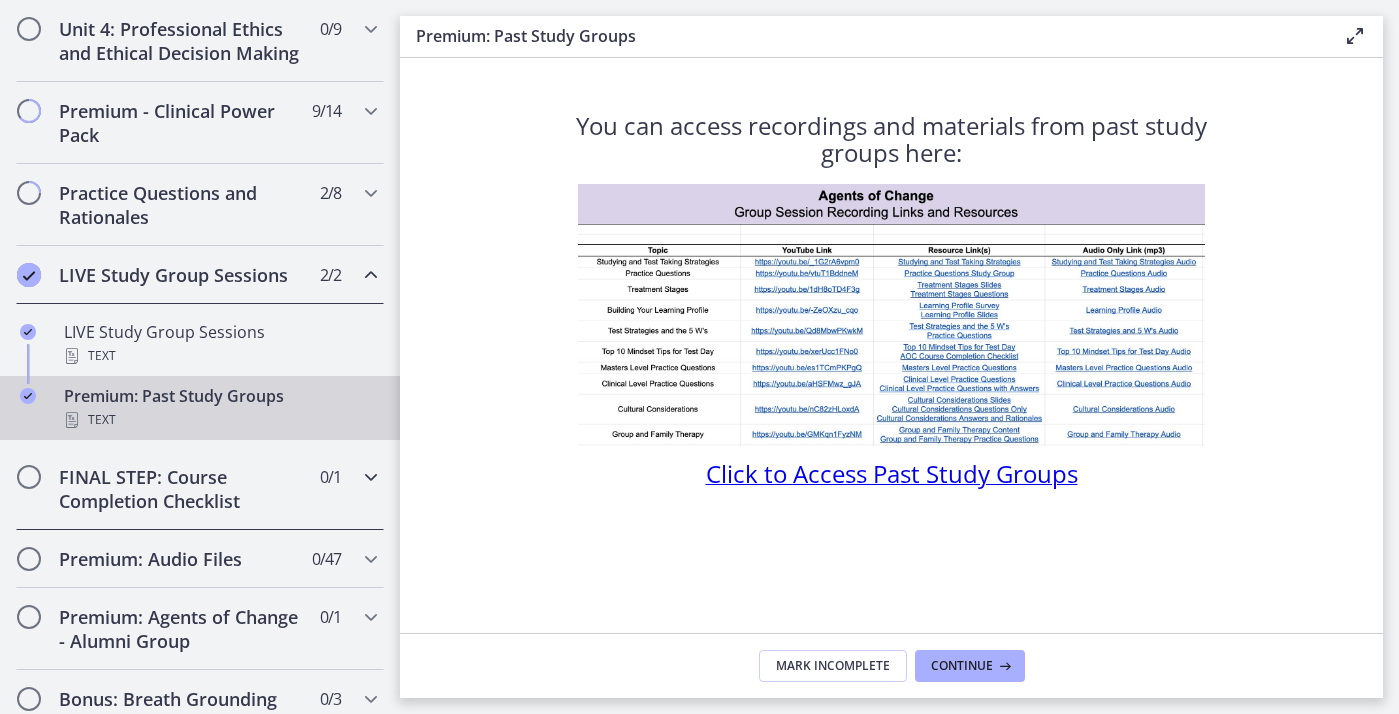 click on "FINAL STEP: Course Completion Checklist" at bounding box center (181, 489) 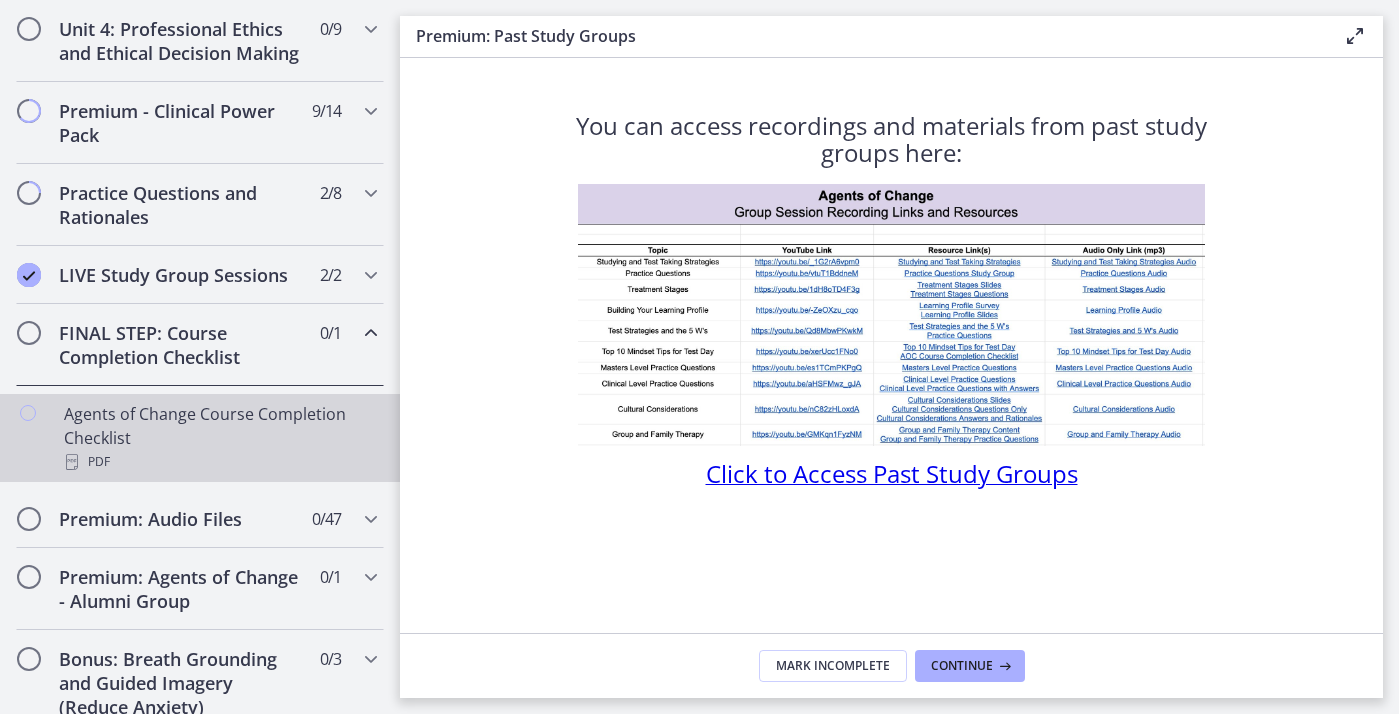 click on "Agents of Change Course Completion Checklist
PDF" at bounding box center [220, 438] 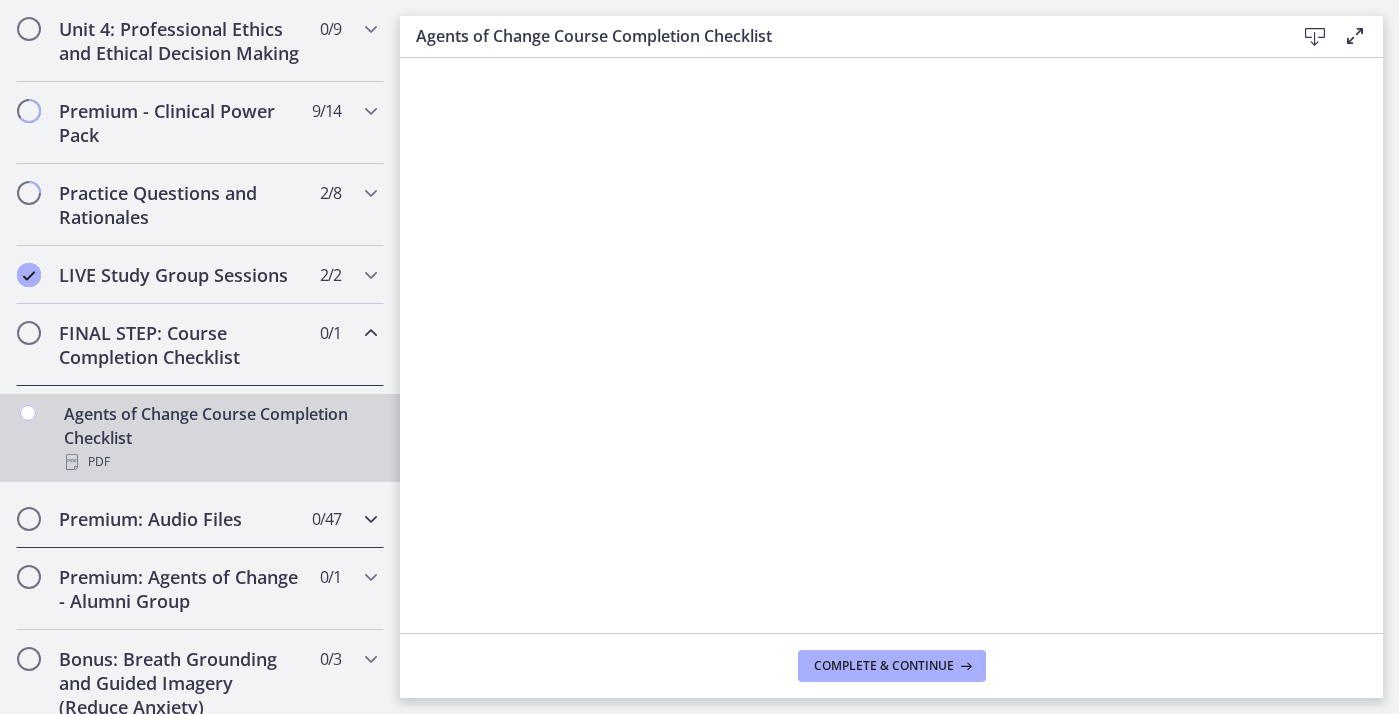 click on "0  /  47
Completed" at bounding box center (326, 519) 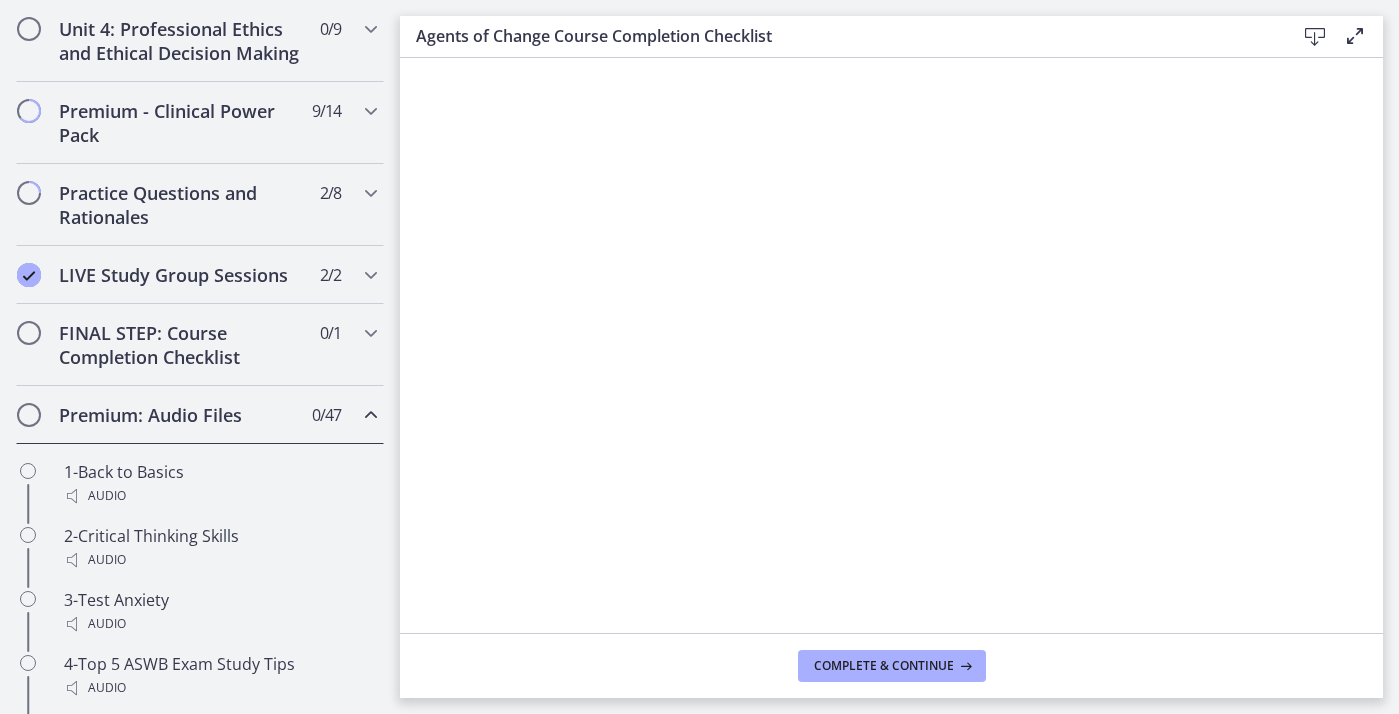 click at bounding box center (371, 415) 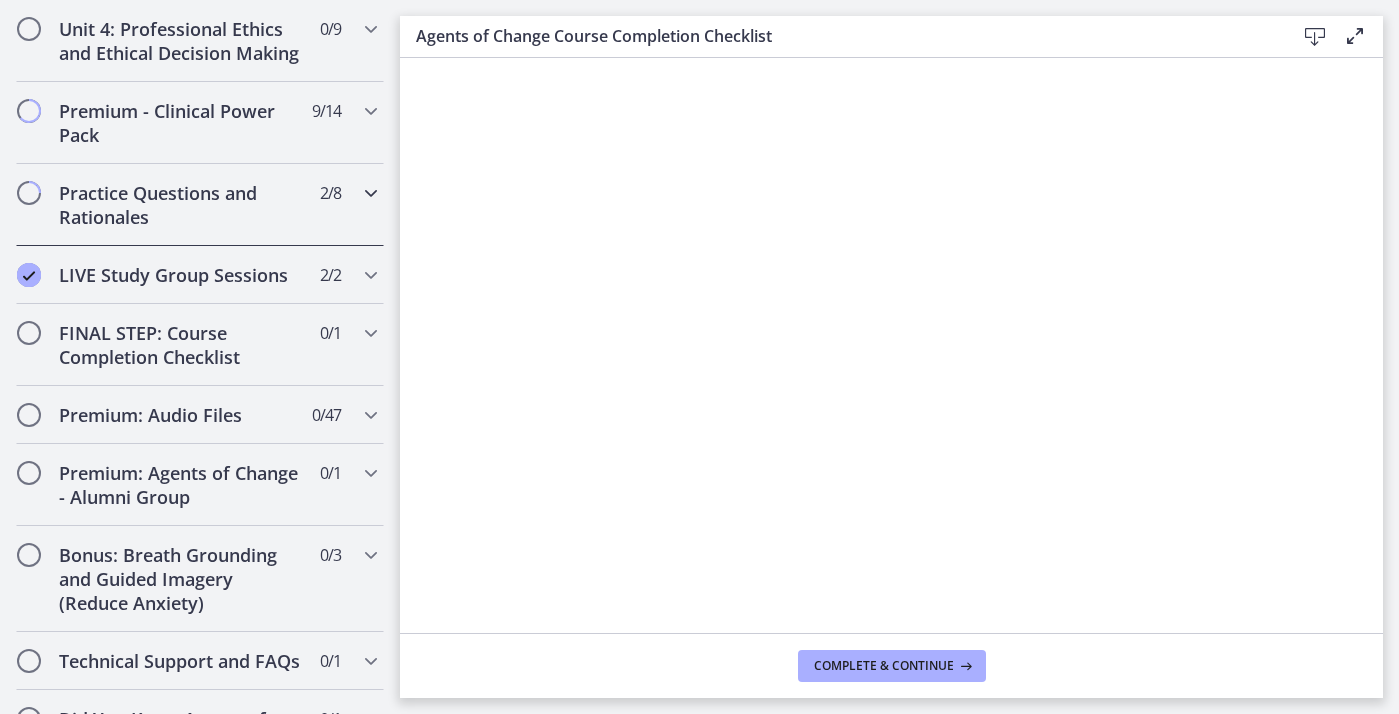click on "Practice Questions and Rationales
2  /  8
Completed" at bounding box center [200, 205] 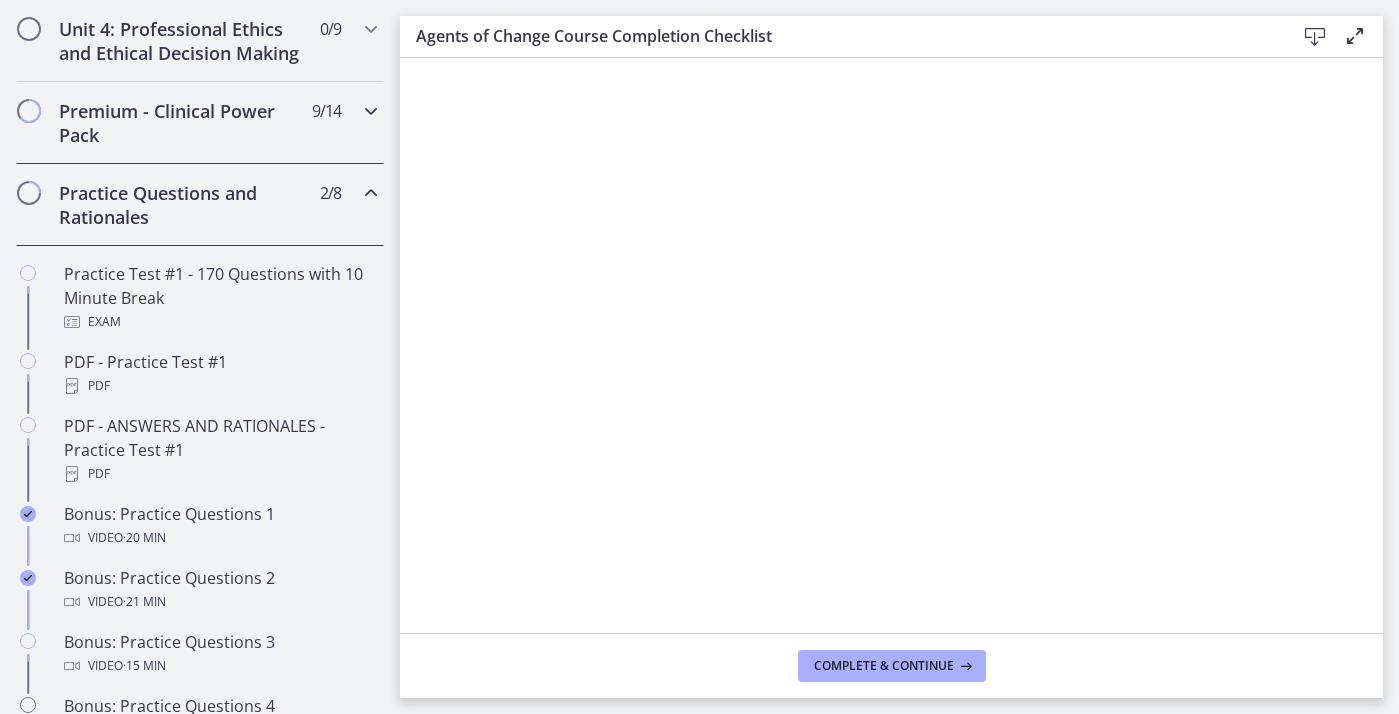 click at bounding box center [371, 111] 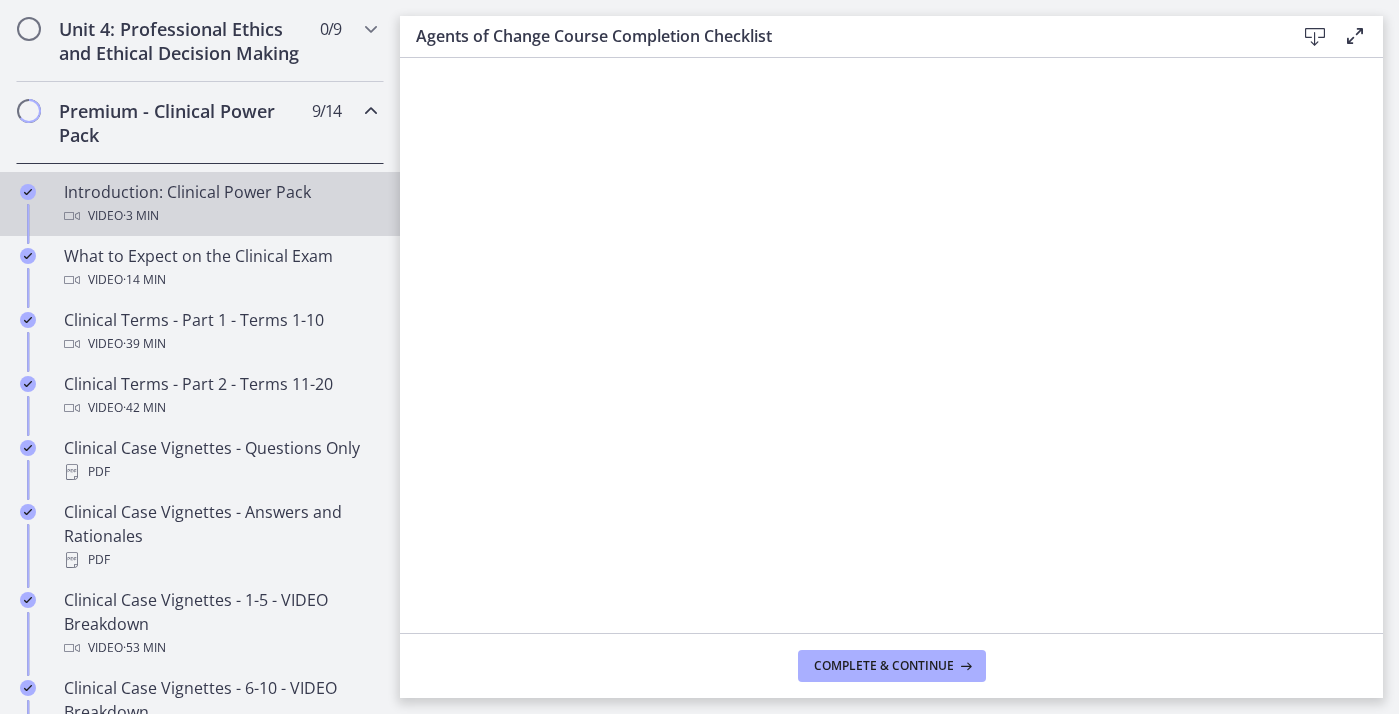 click on "Introduction: Clinical Power Pack
Video
·  3 min" at bounding box center [200, 204] 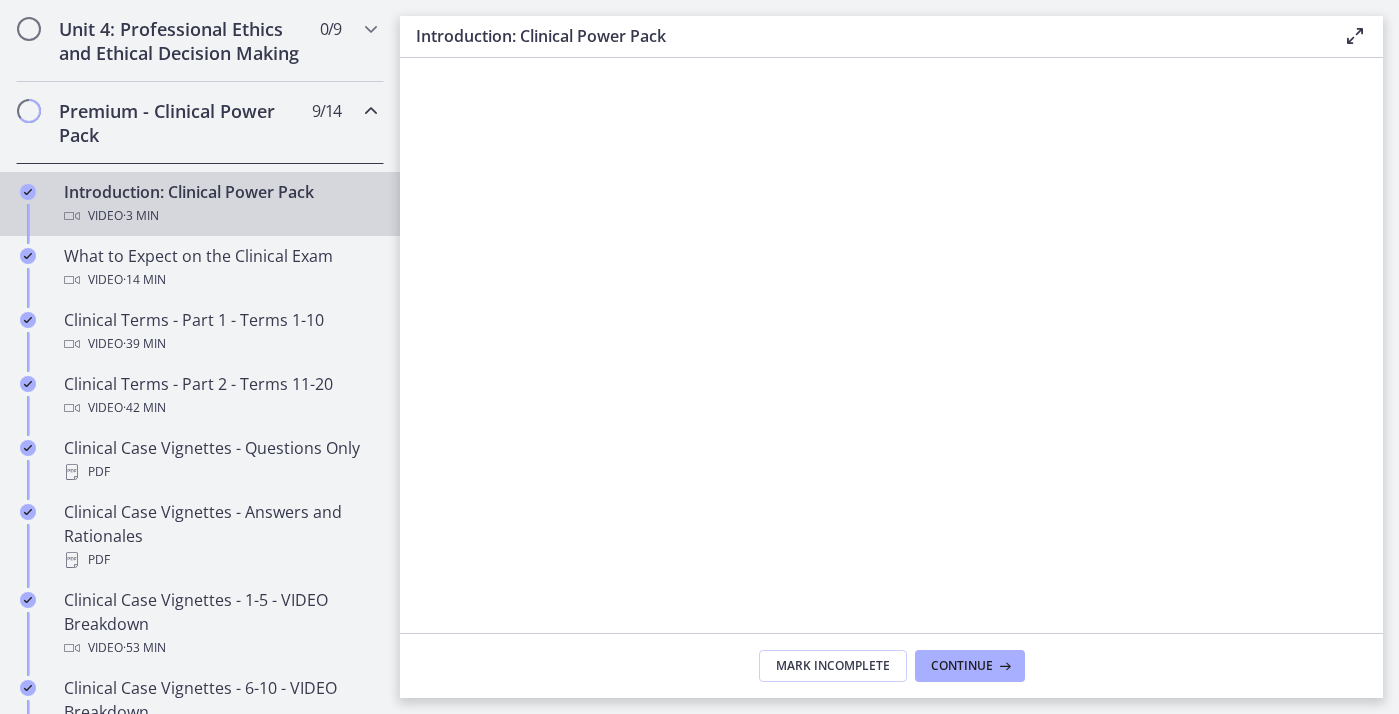 scroll, scrollTop: 0, scrollLeft: 0, axis: both 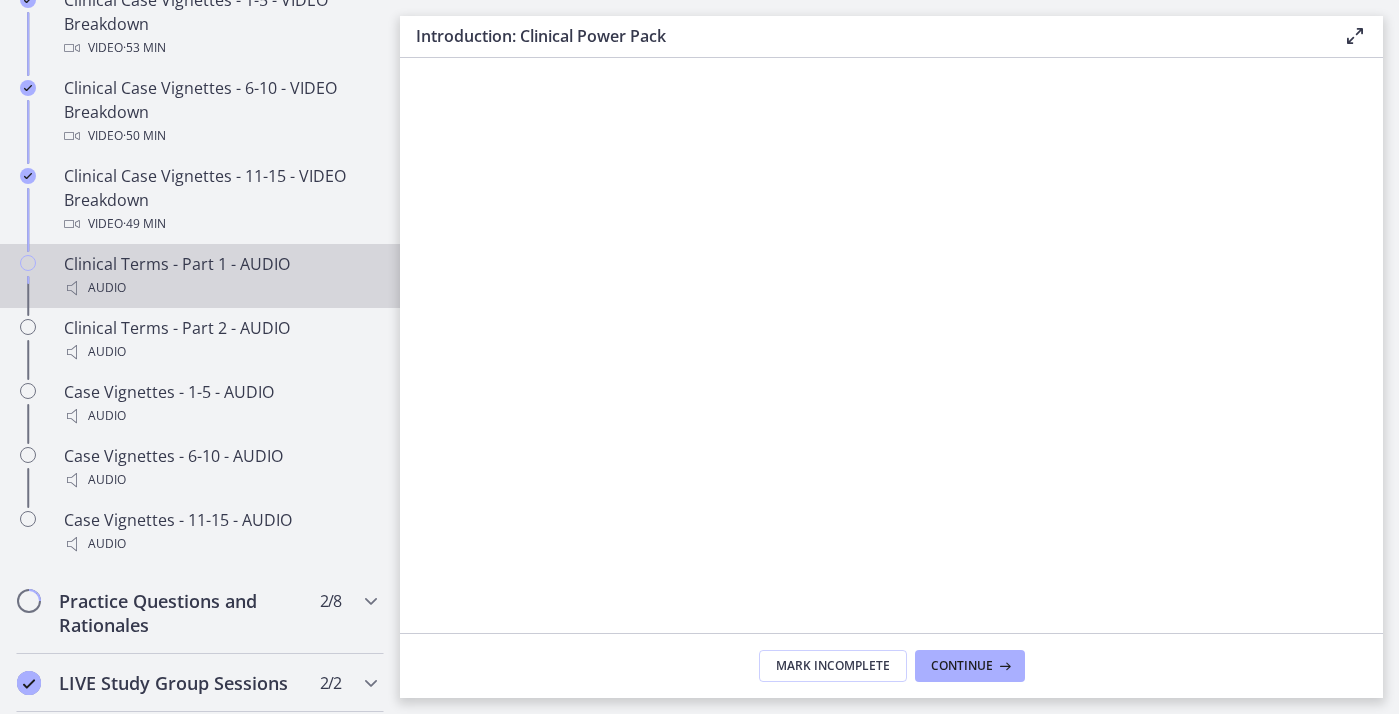 click on "Clinical Terms - Part 1 - AUDIO
Audio" at bounding box center [220, 276] 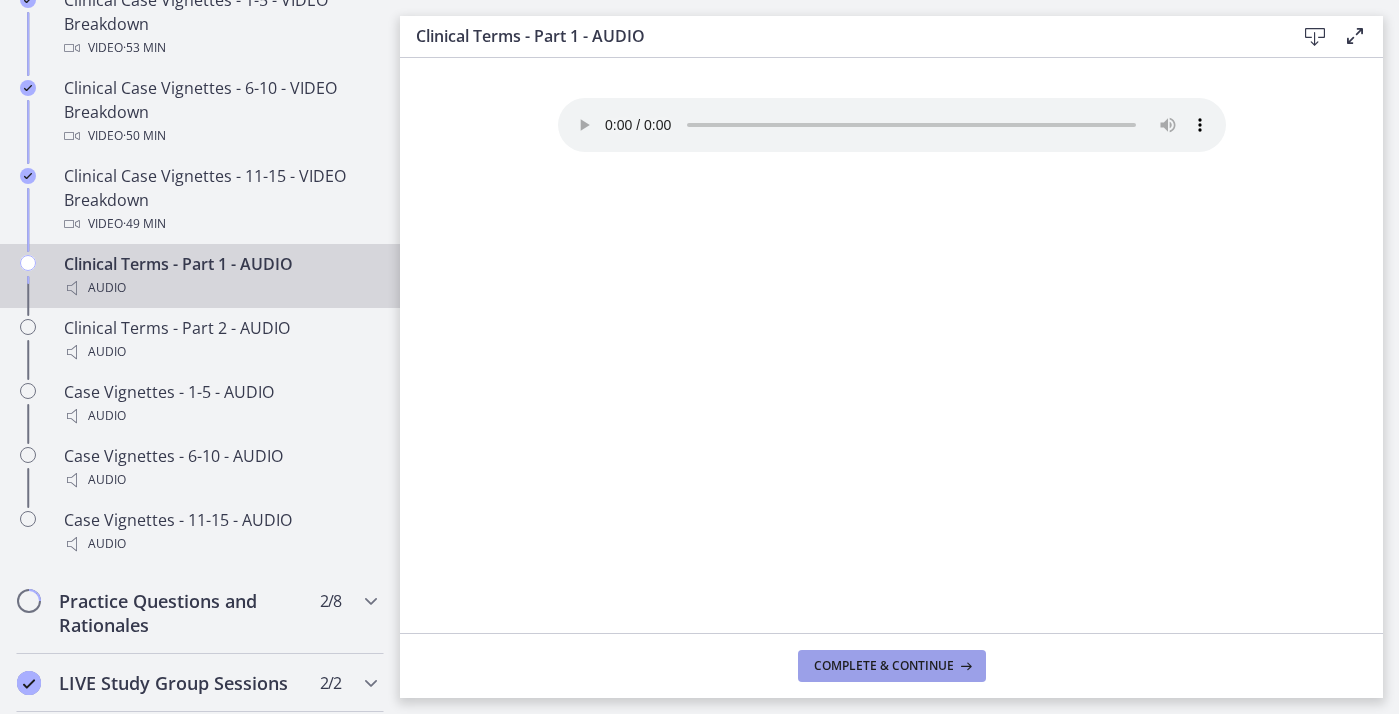 click on "Complete & continue" at bounding box center (884, 666) 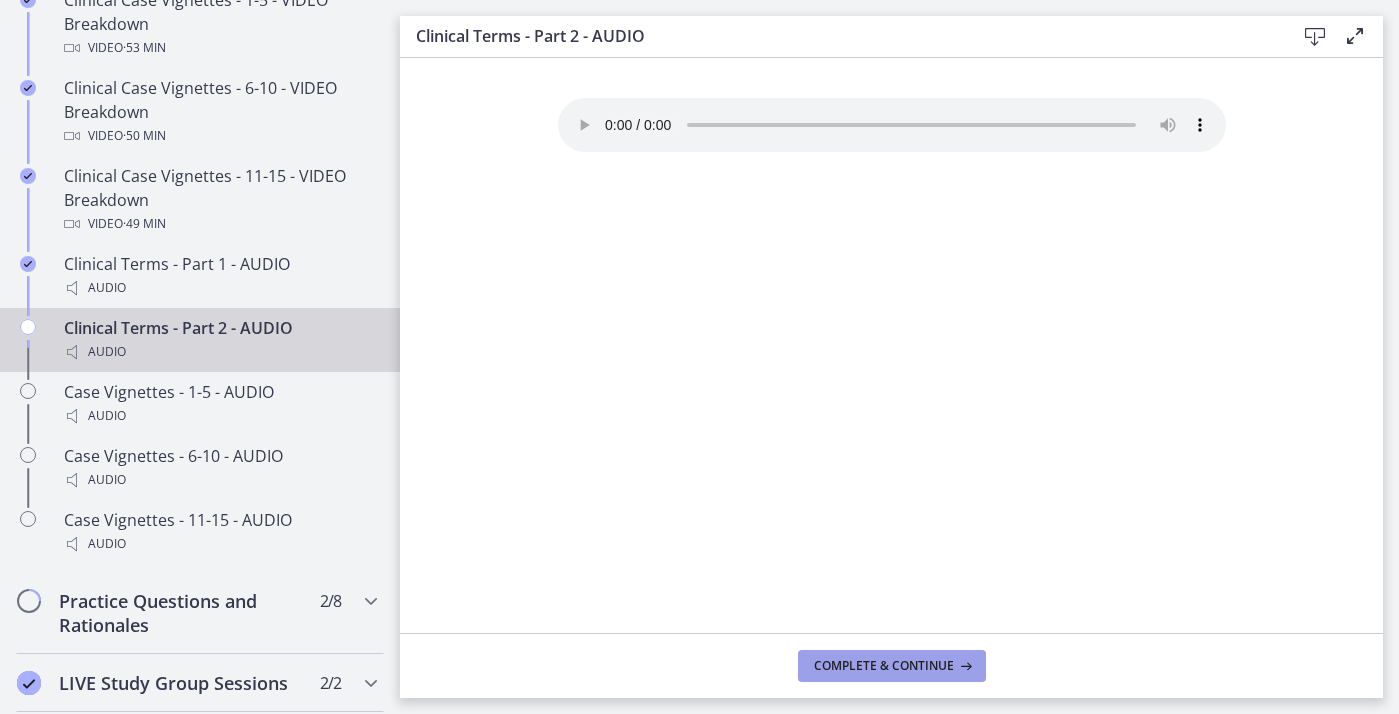 click on "Complete & continue" at bounding box center [884, 666] 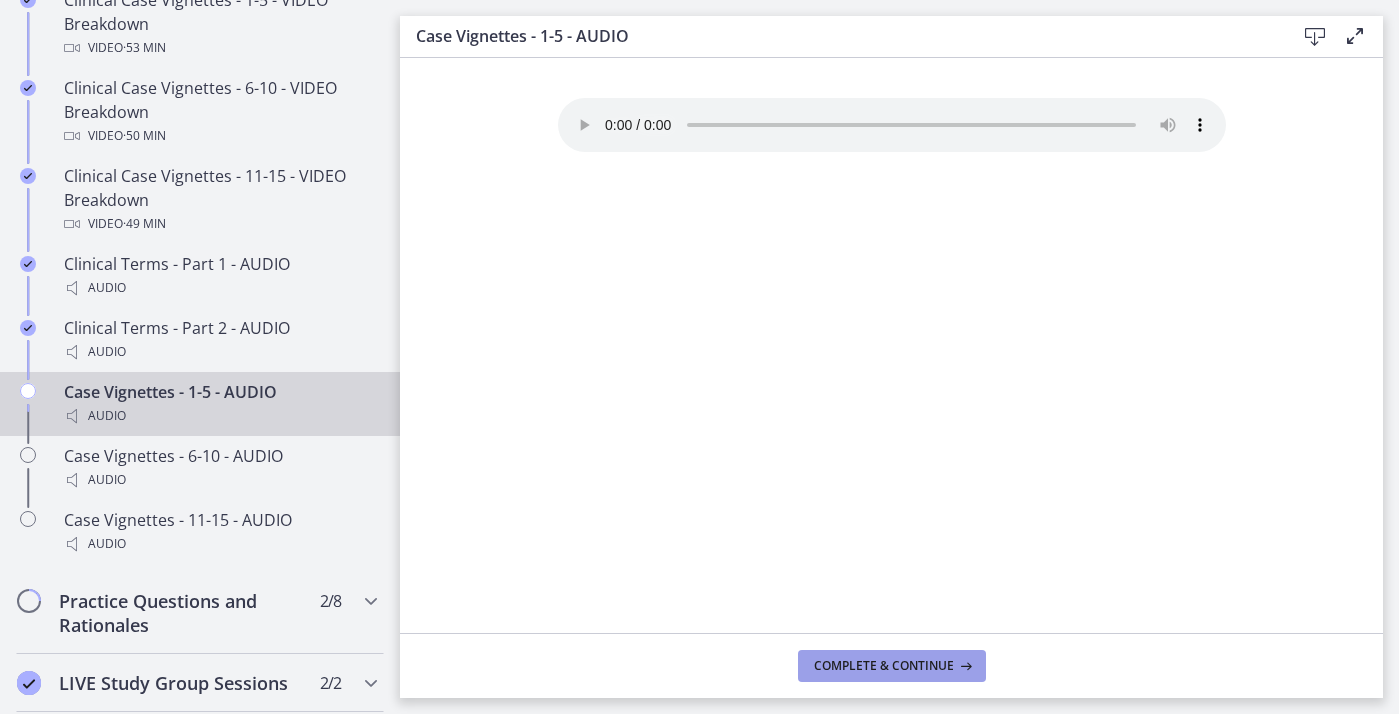 click on "Complete & continue" at bounding box center (884, 666) 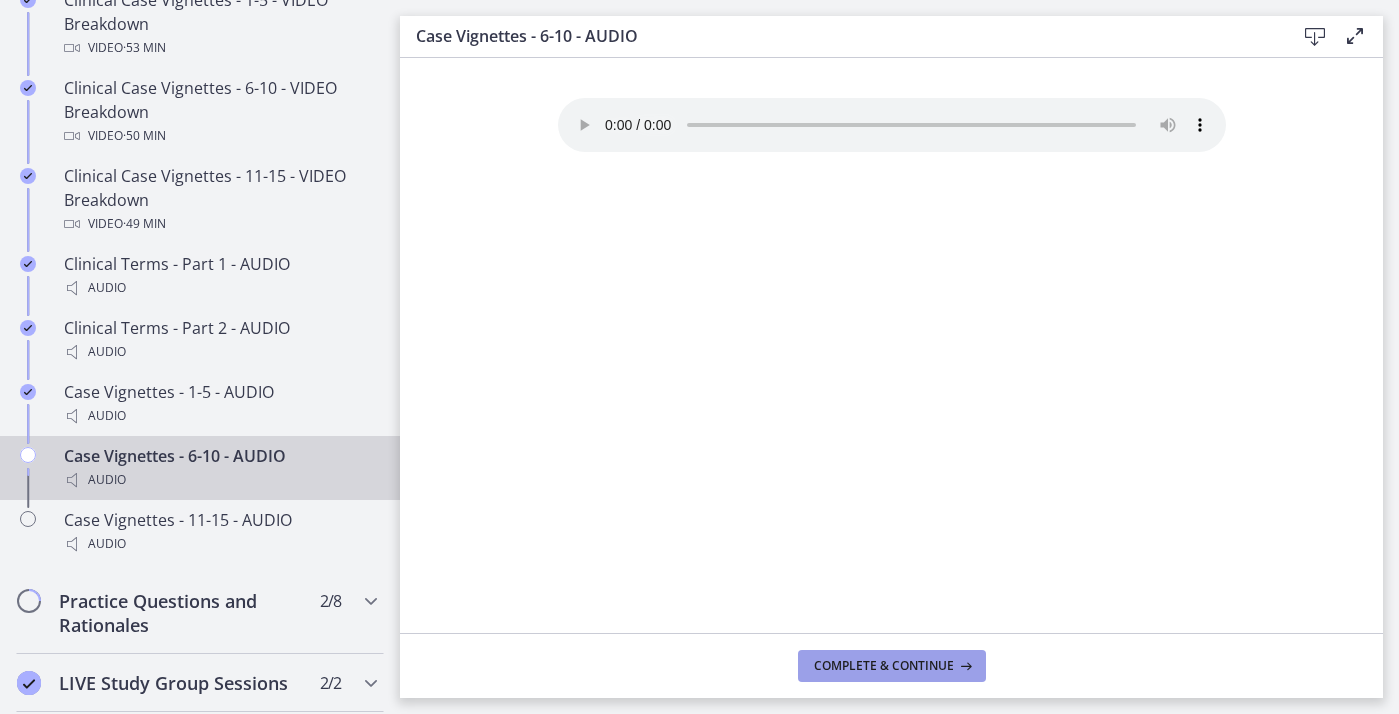 click on "Complete & continue" at bounding box center (884, 666) 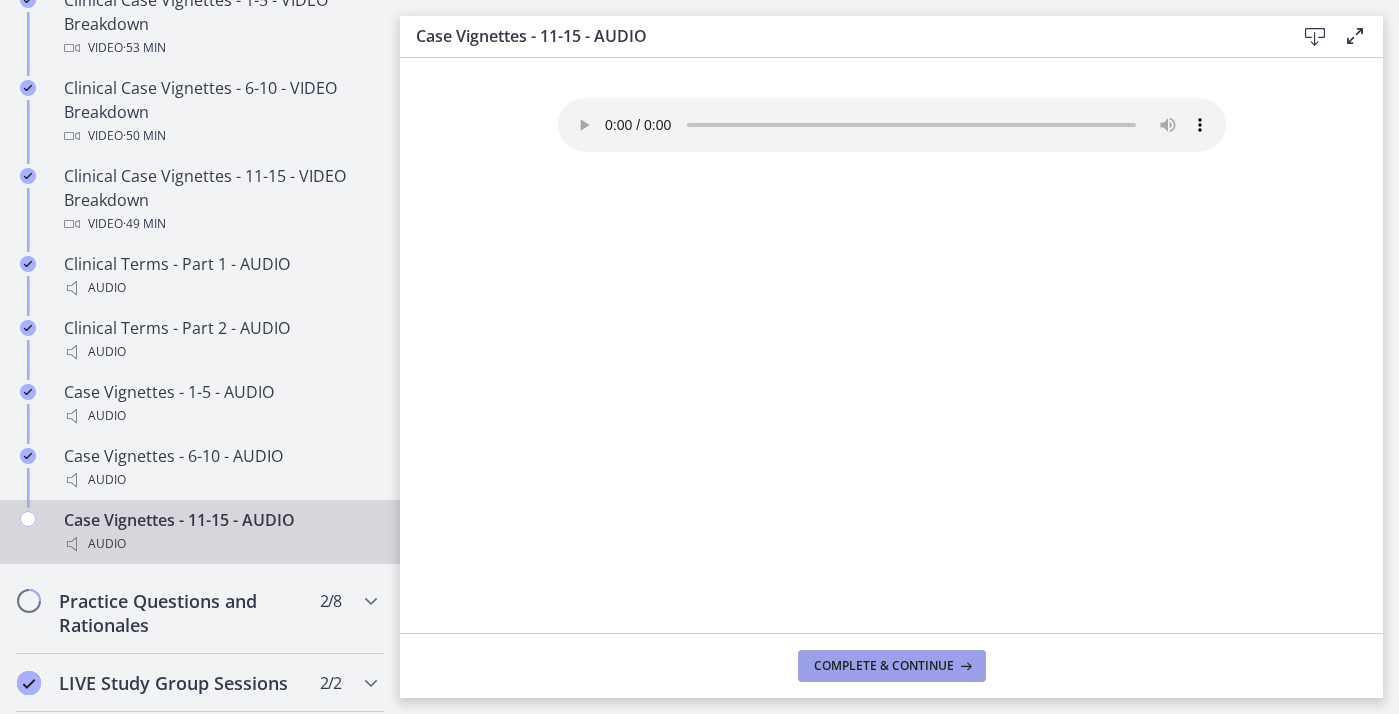 click on "Complete & continue" at bounding box center (884, 666) 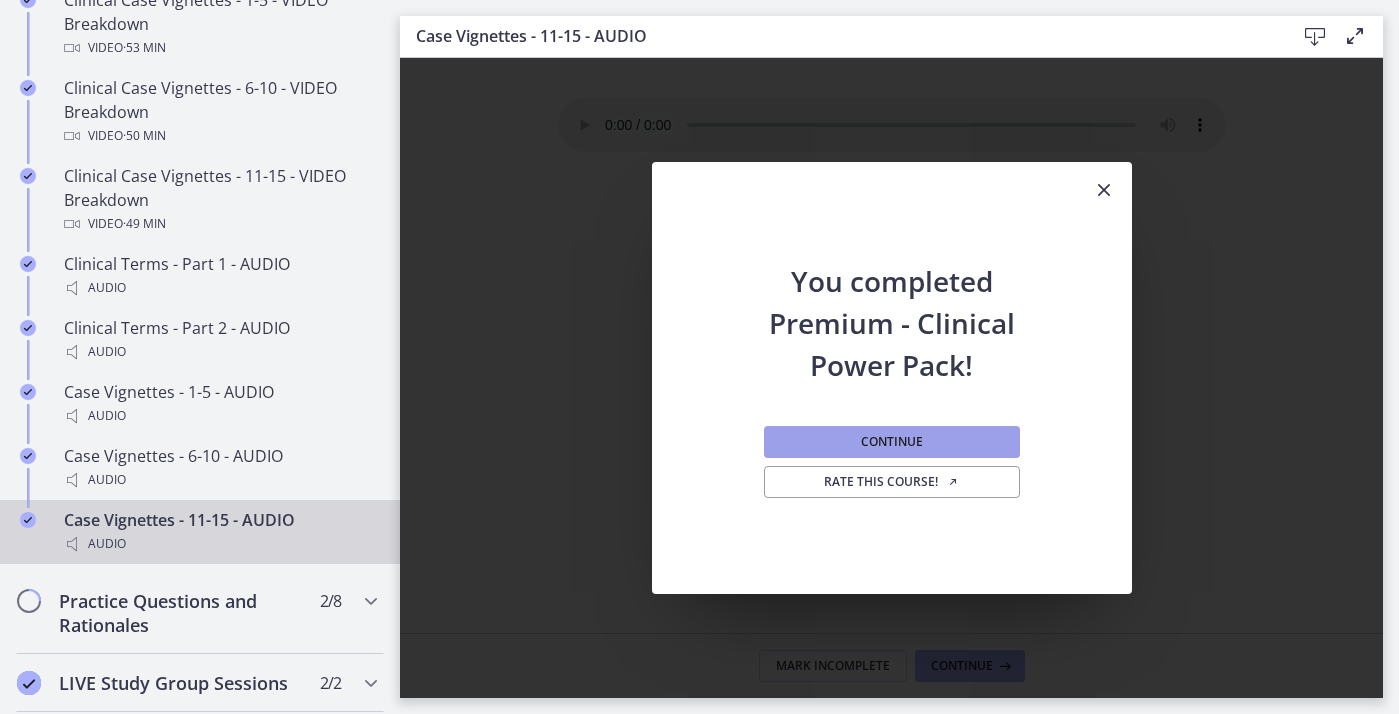 click on "Continue" at bounding box center (892, 442) 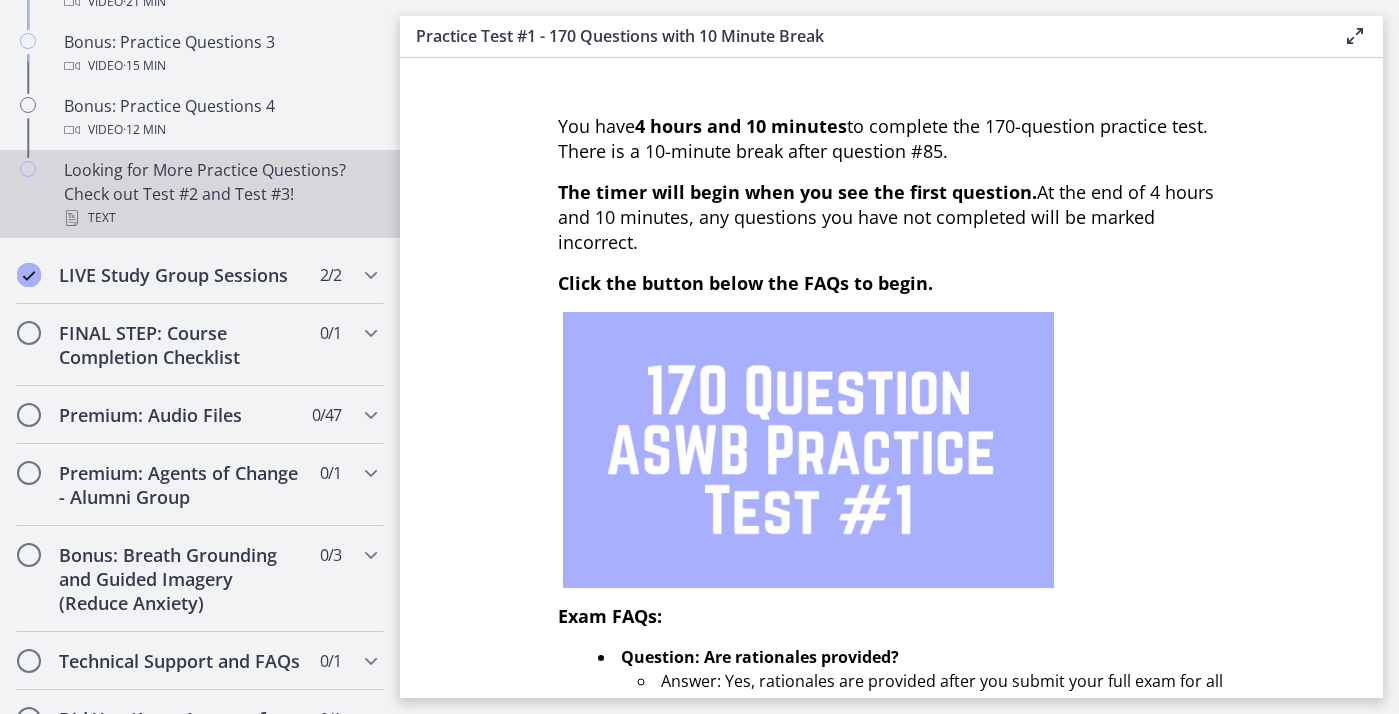 click on "Looking for More Practice Questions? Check out Test #2 and Test #3!
Text" at bounding box center (200, 194) 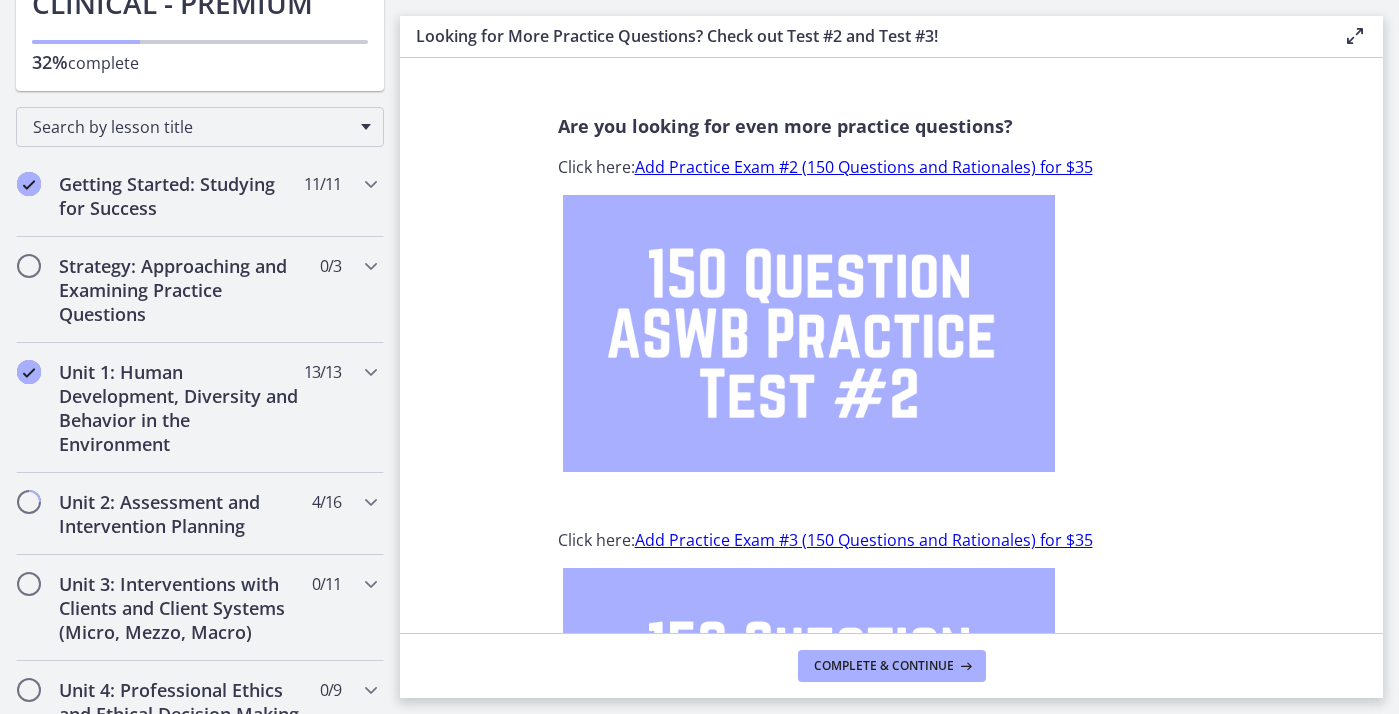 scroll, scrollTop: 280, scrollLeft: 0, axis: vertical 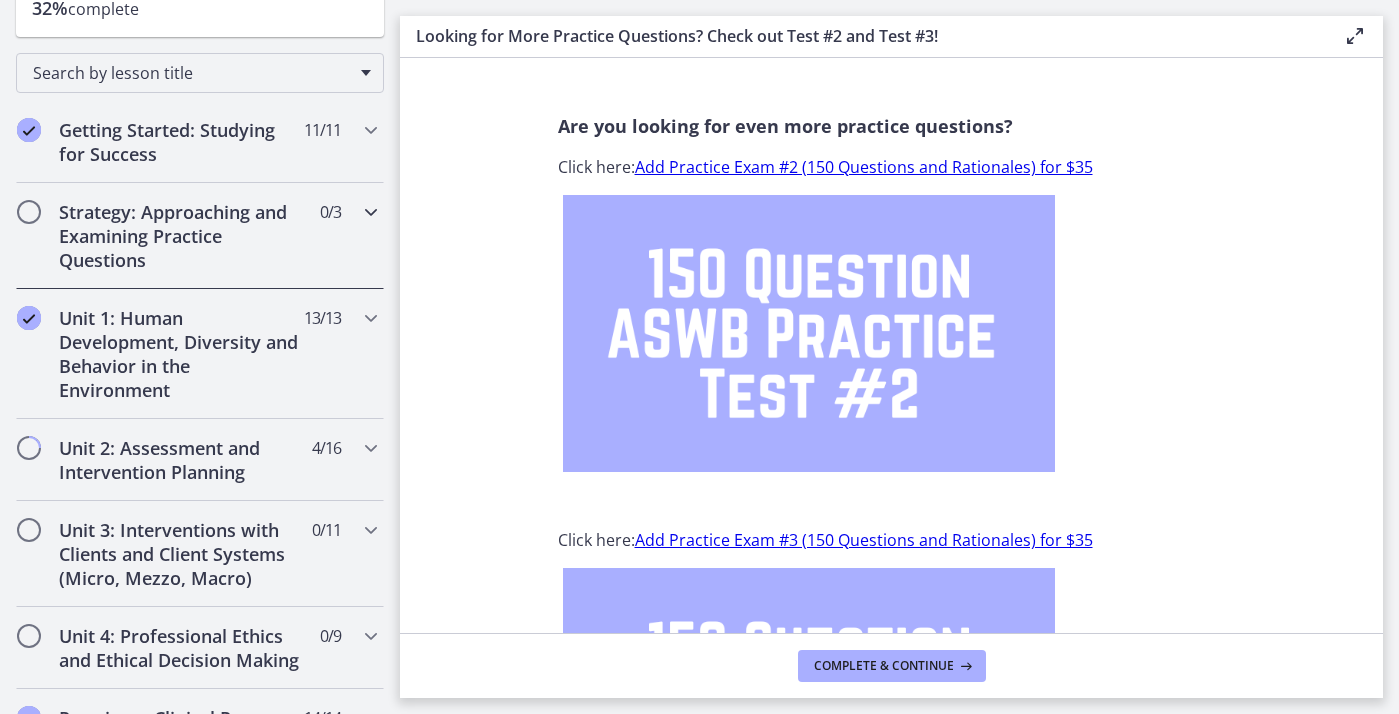 click on "Strategy: Approaching and Examining Practice Questions" at bounding box center (181, 236) 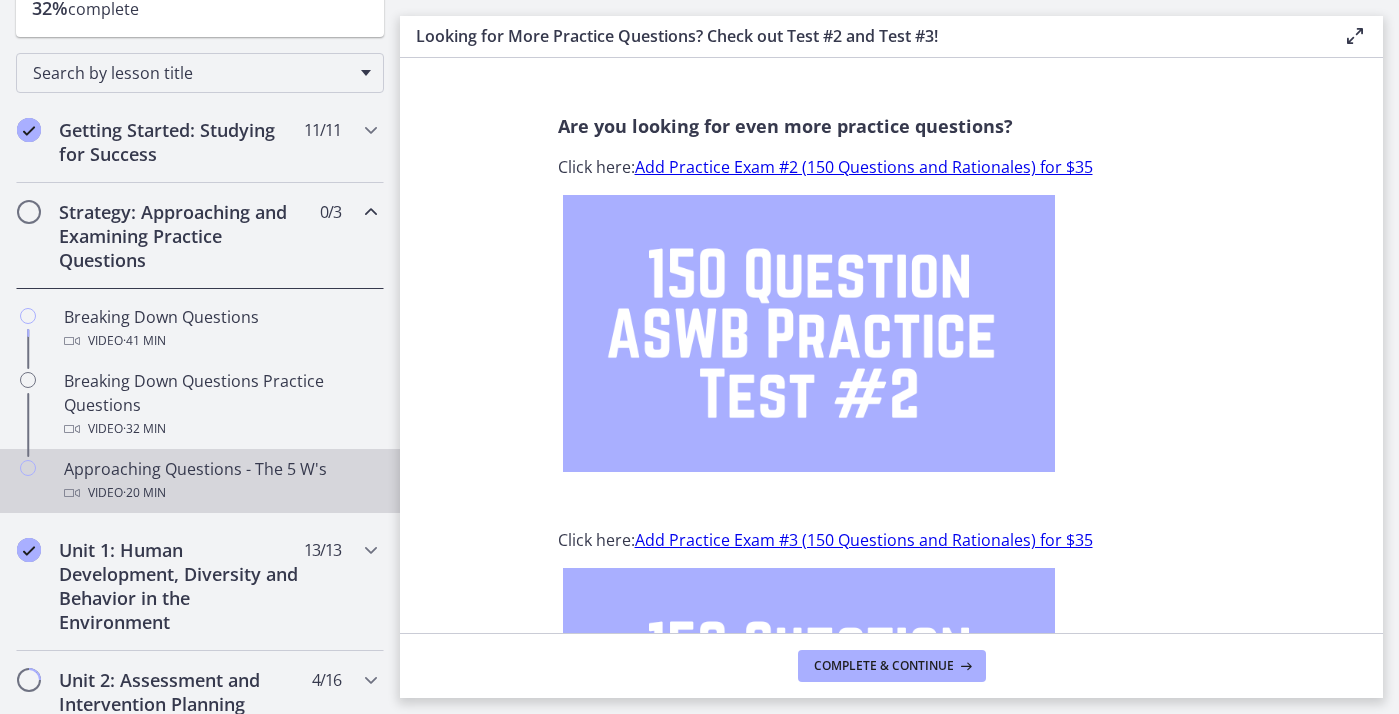 click on "Video
·  20 min" at bounding box center (220, 493) 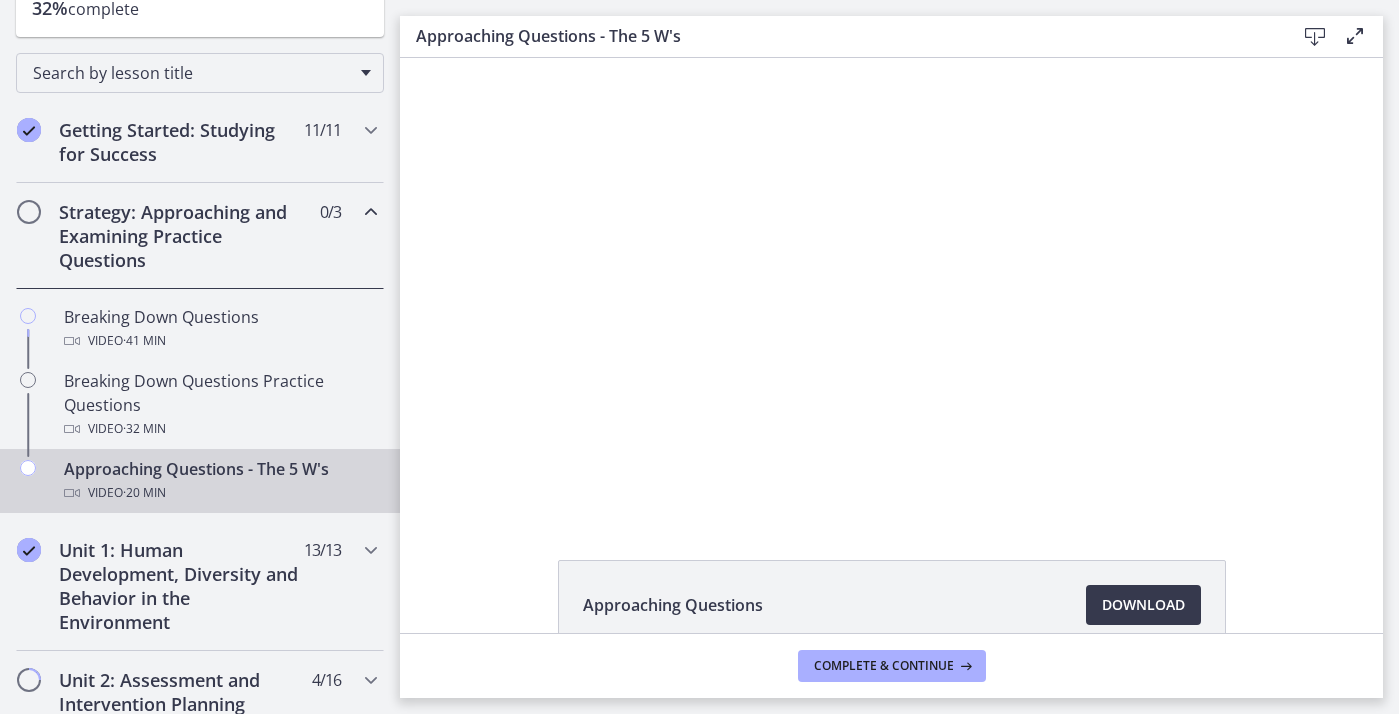 scroll, scrollTop: 0, scrollLeft: 0, axis: both 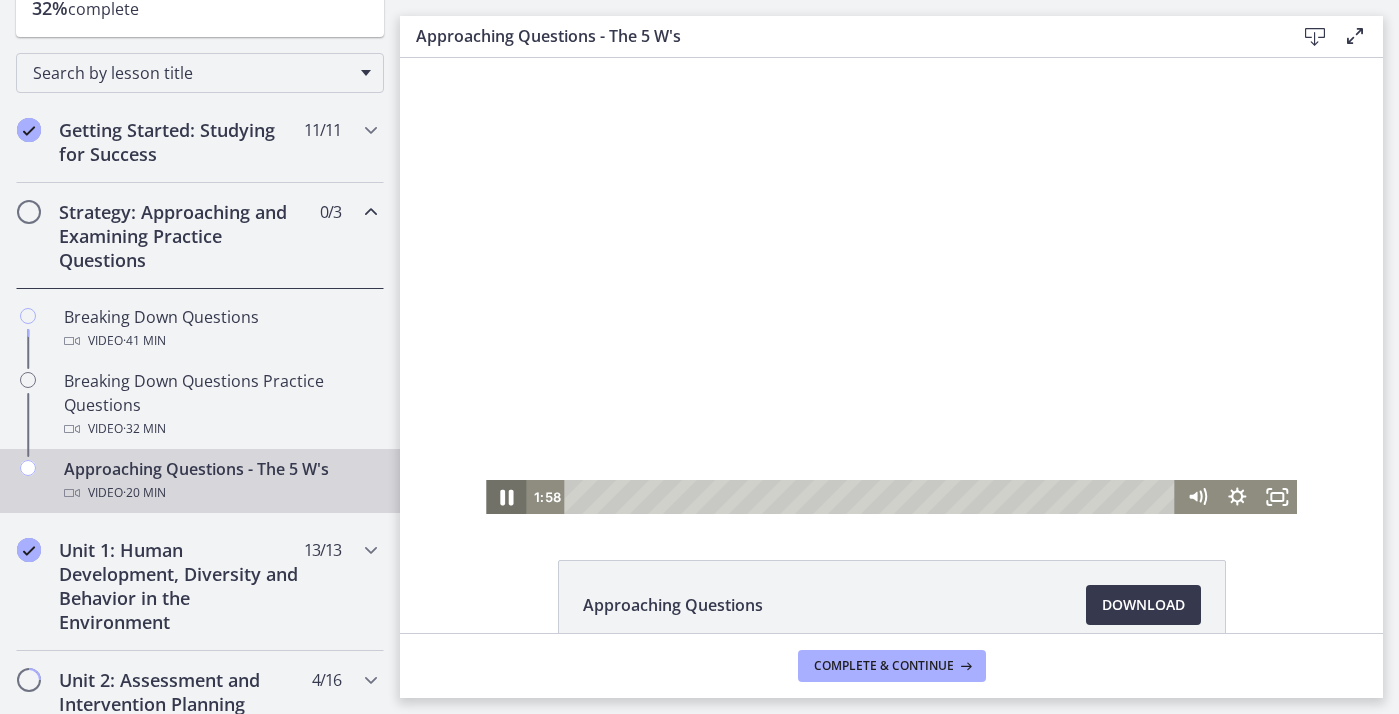 click 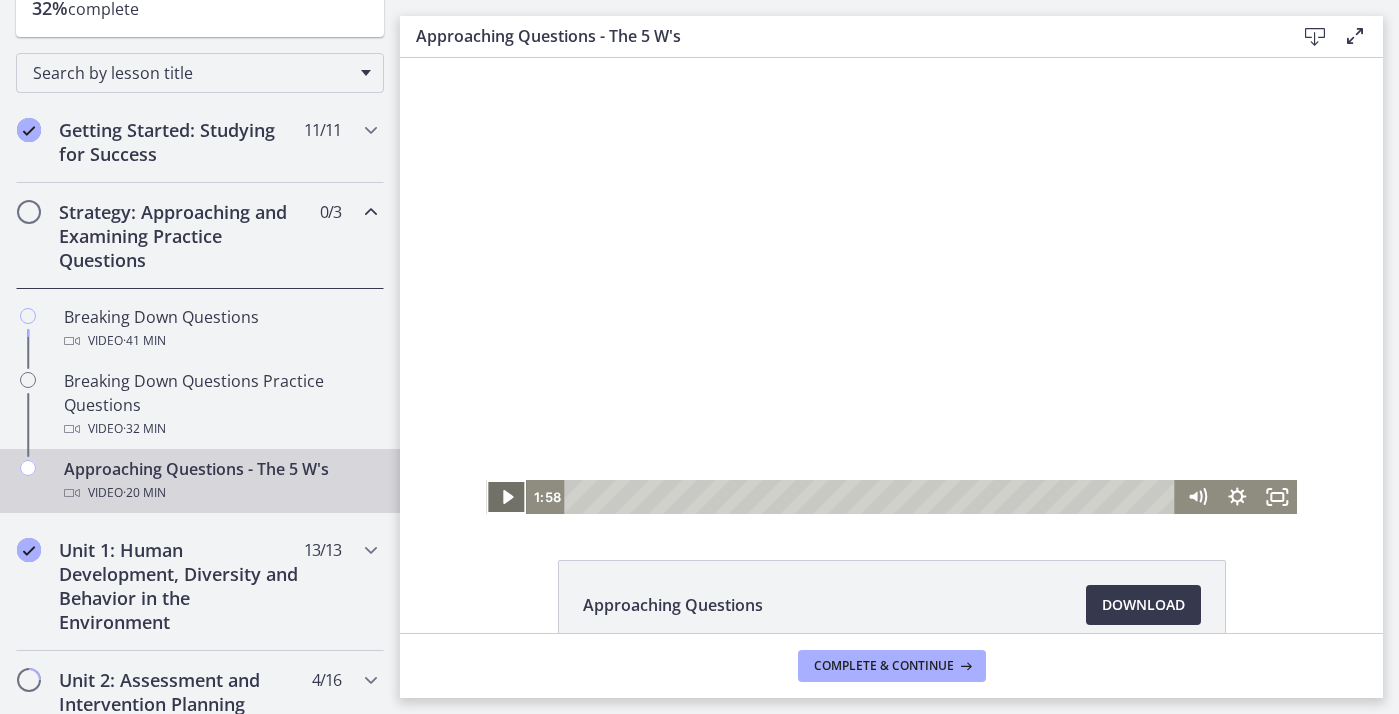 click 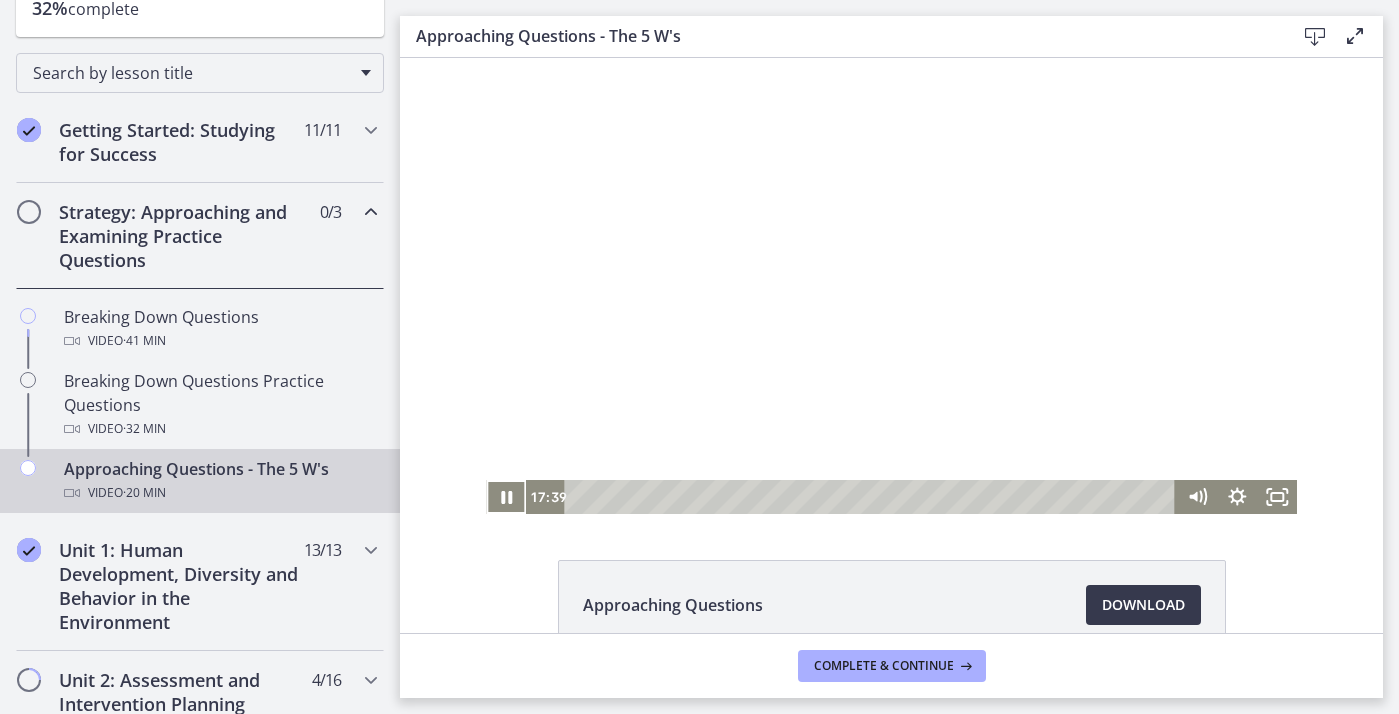 scroll, scrollTop: 4, scrollLeft: 0, axis: vertical 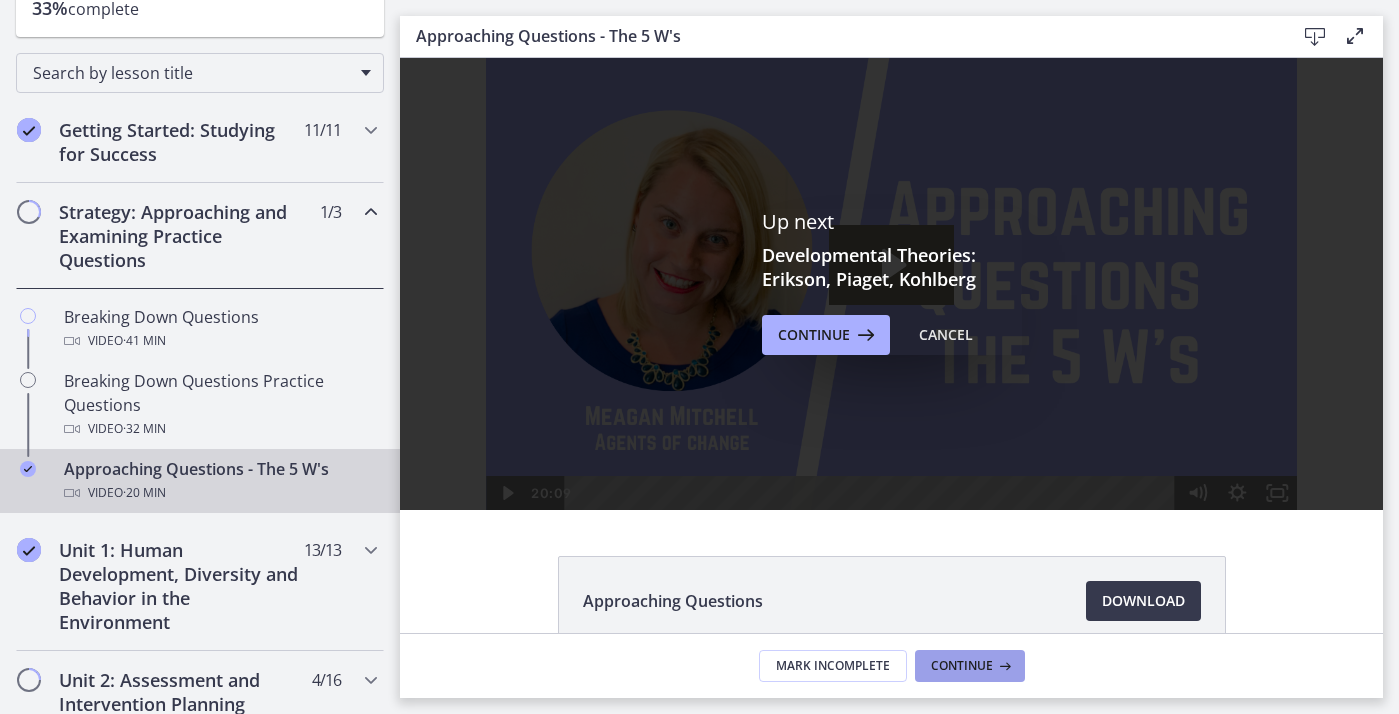 click on "Continue" at bounding box center (962, 666) 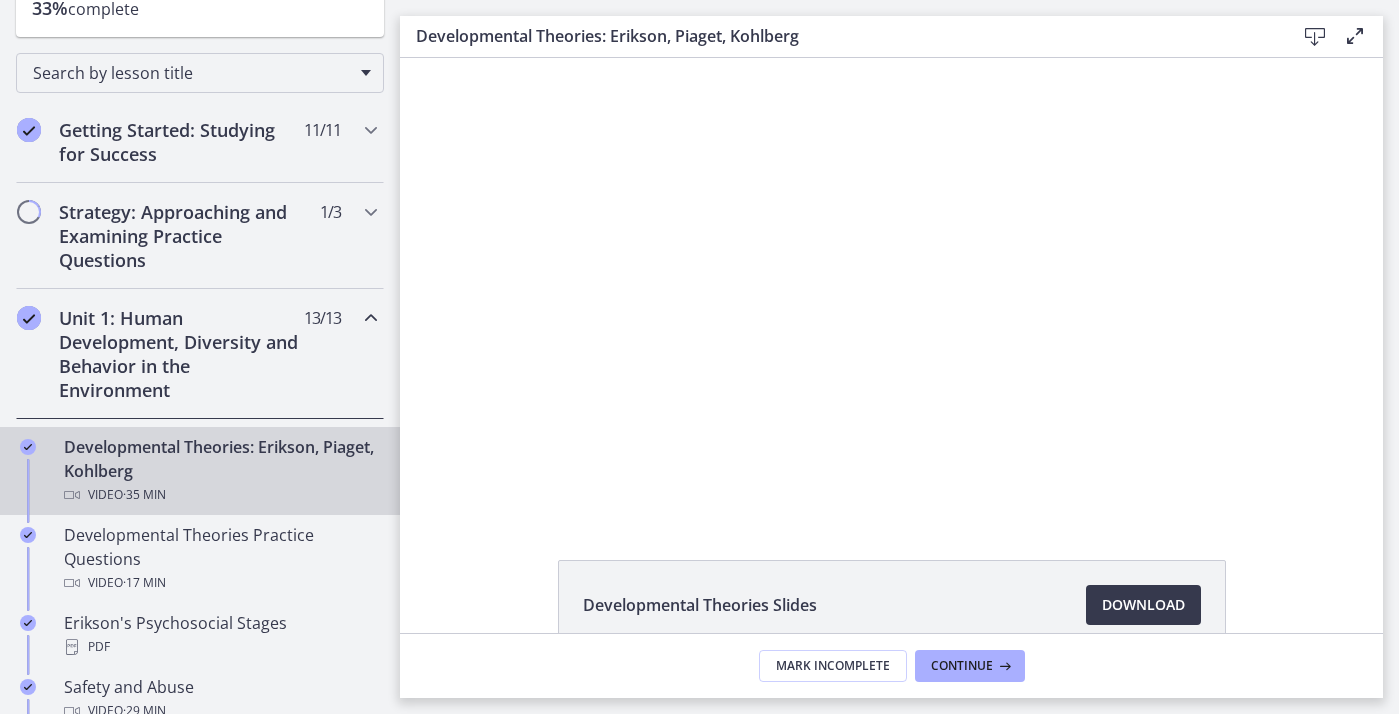 scroll, scrollTop: 0, scrollLeft: 0, axis: both 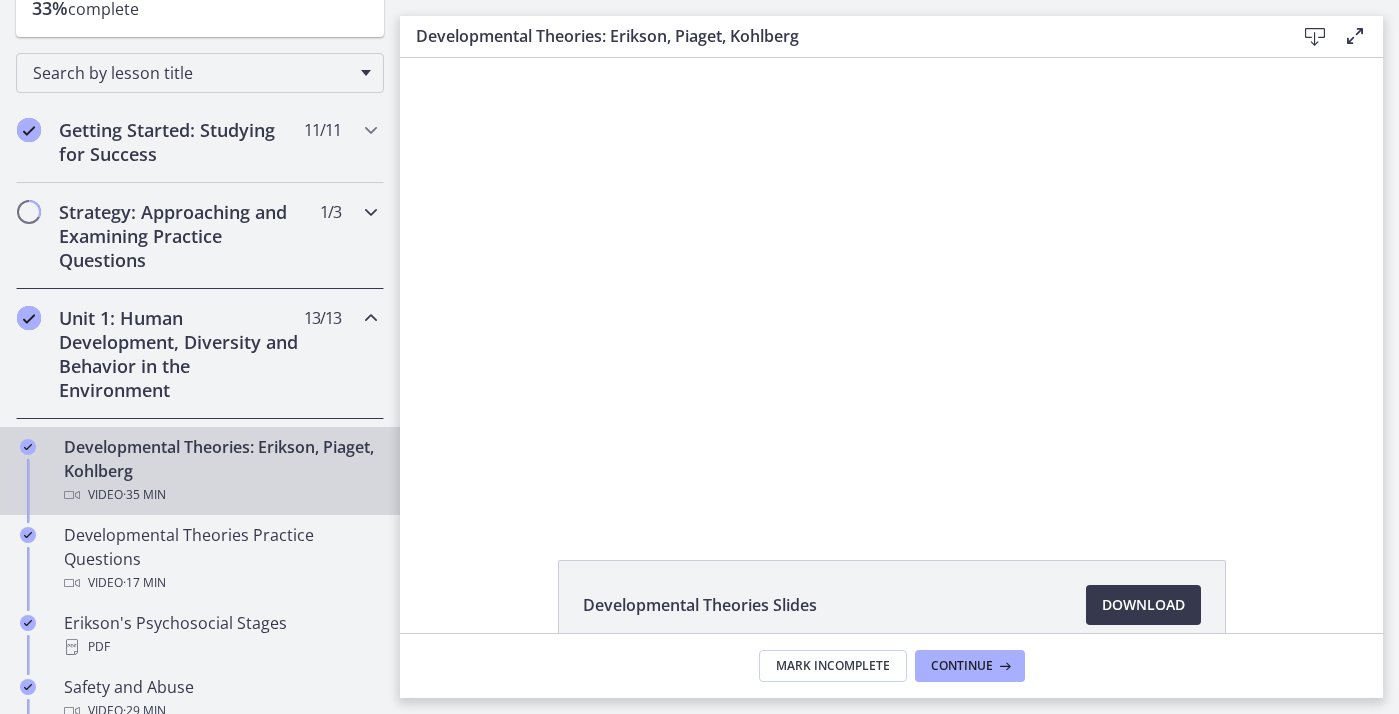 click on "Strategy: Approaching and Examining Practice Questions
1  /  3
Completed" at bounding box center [200, 236] 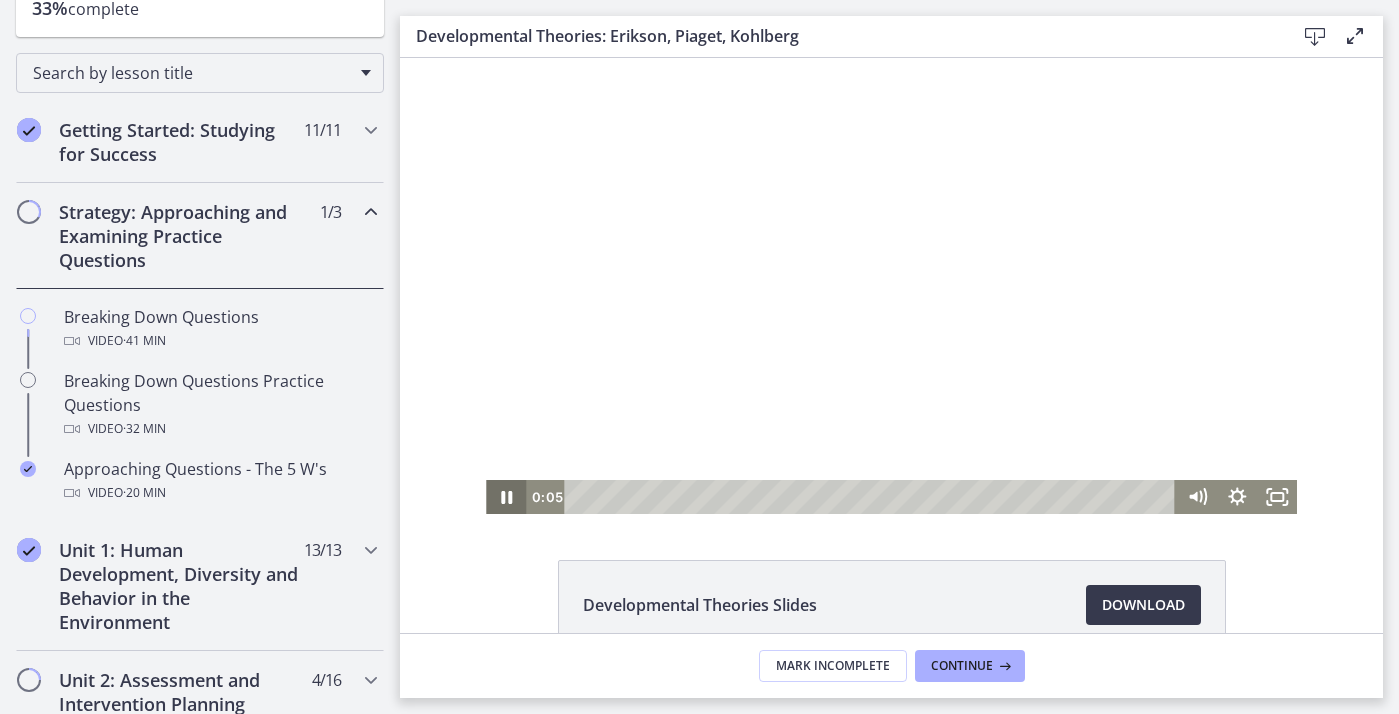 click 